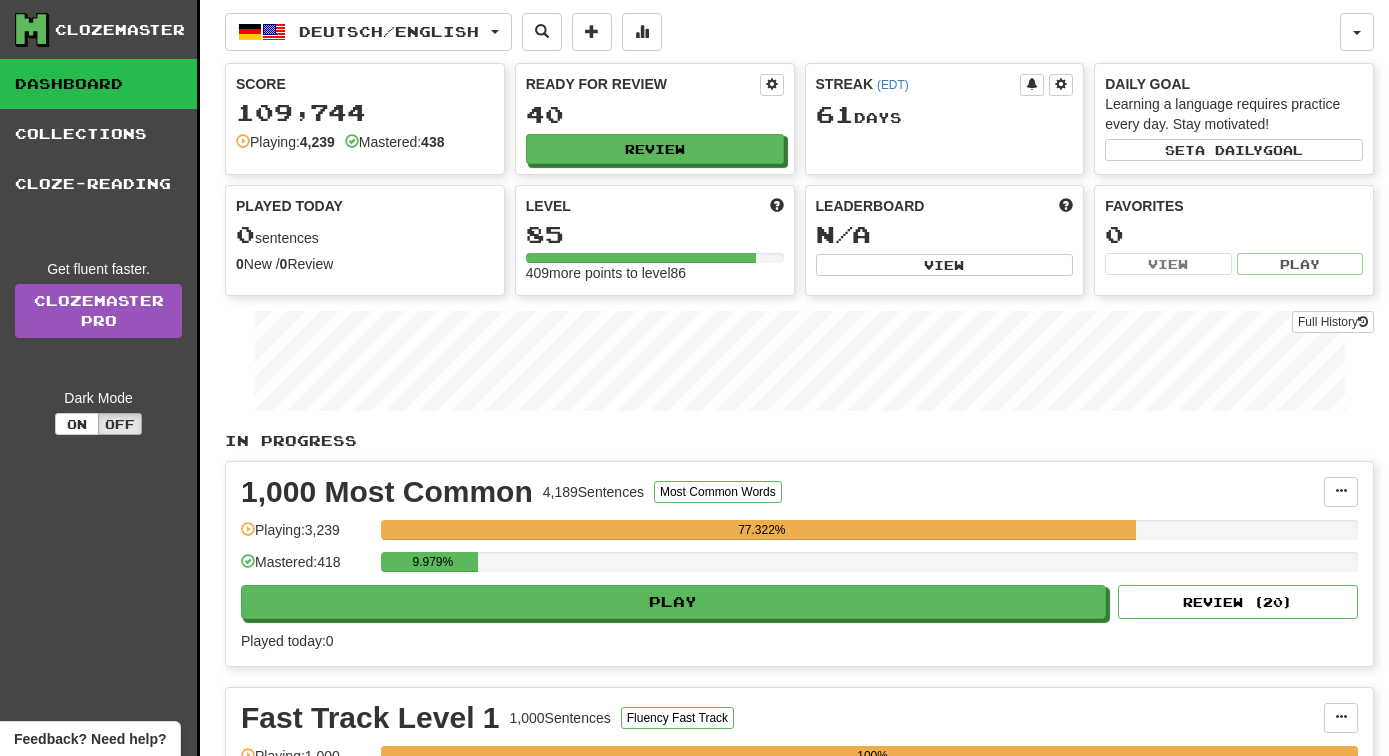 scroll, scrollTop: 0, scrollLeft: 0, axis: both 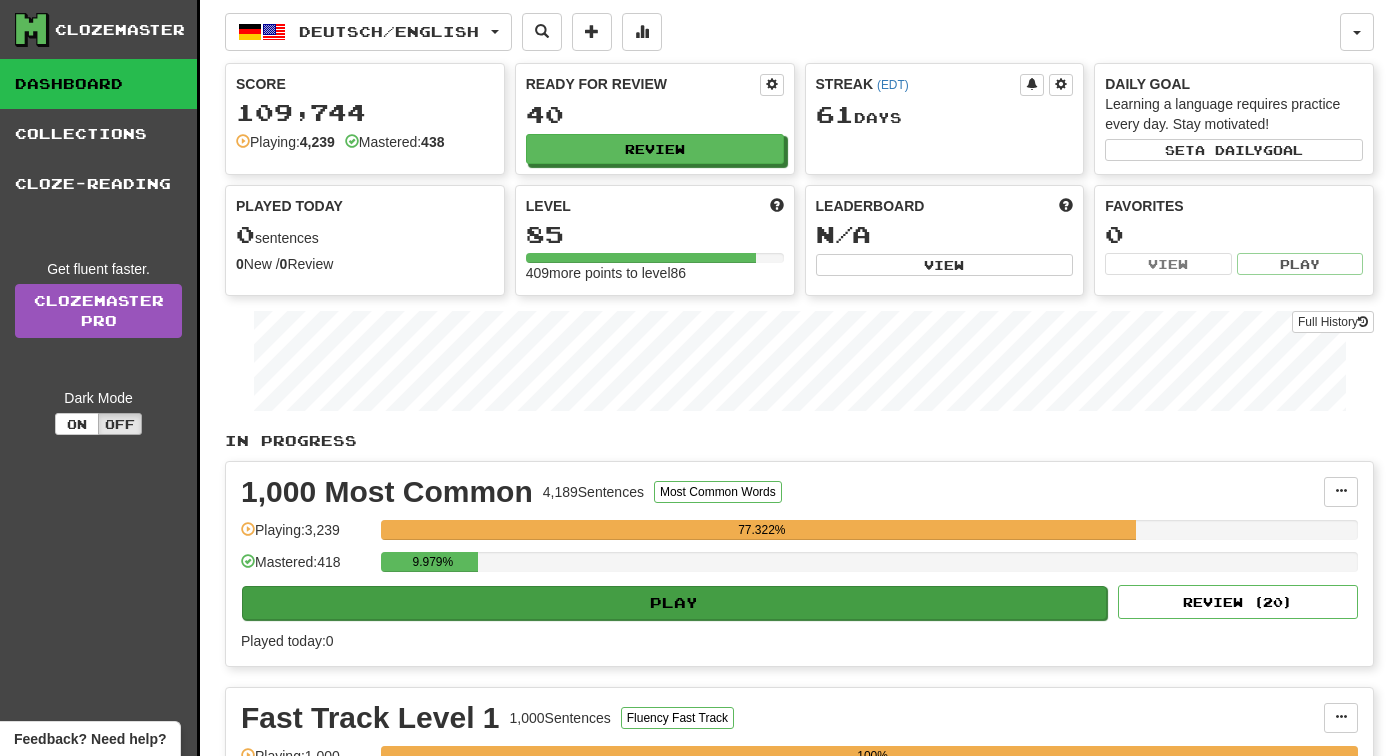 click on "Play" at bounding box center [674, 603] 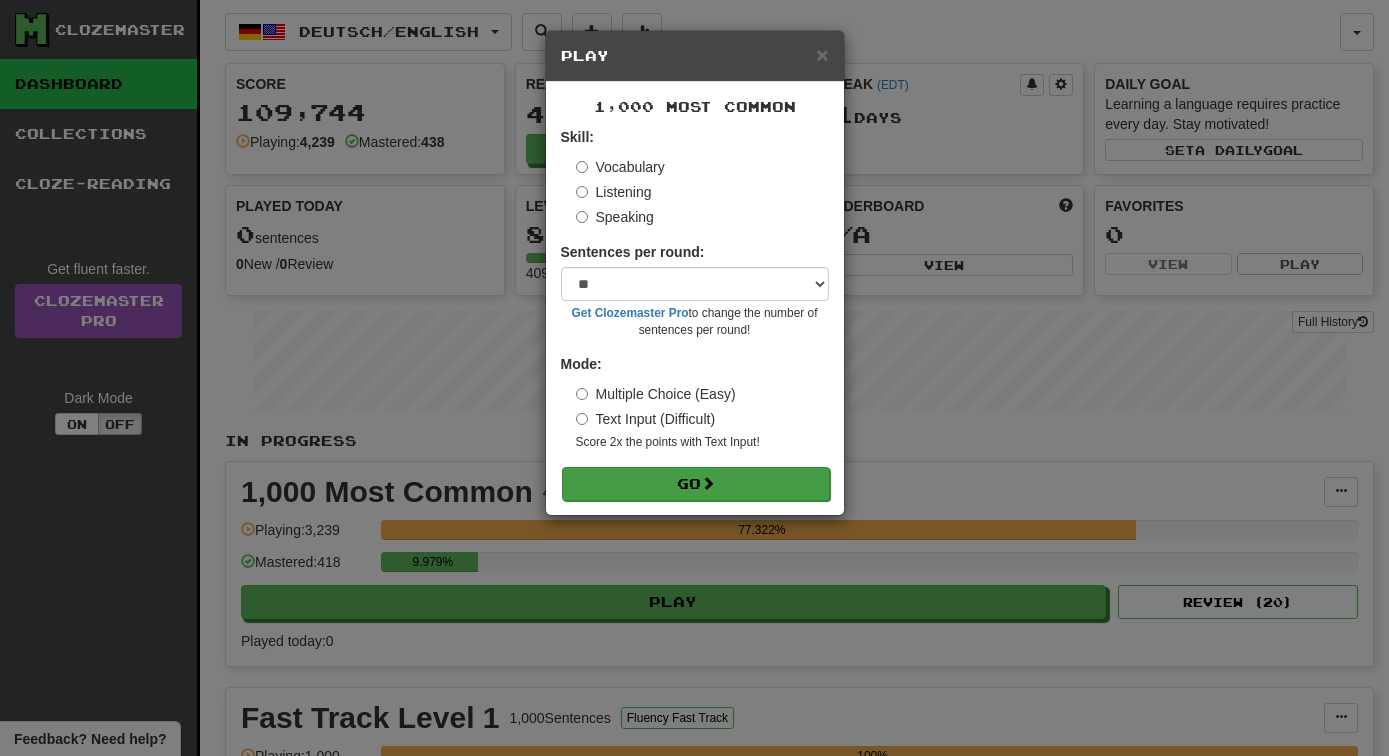click on "Go" at bounding box center [696, 484] 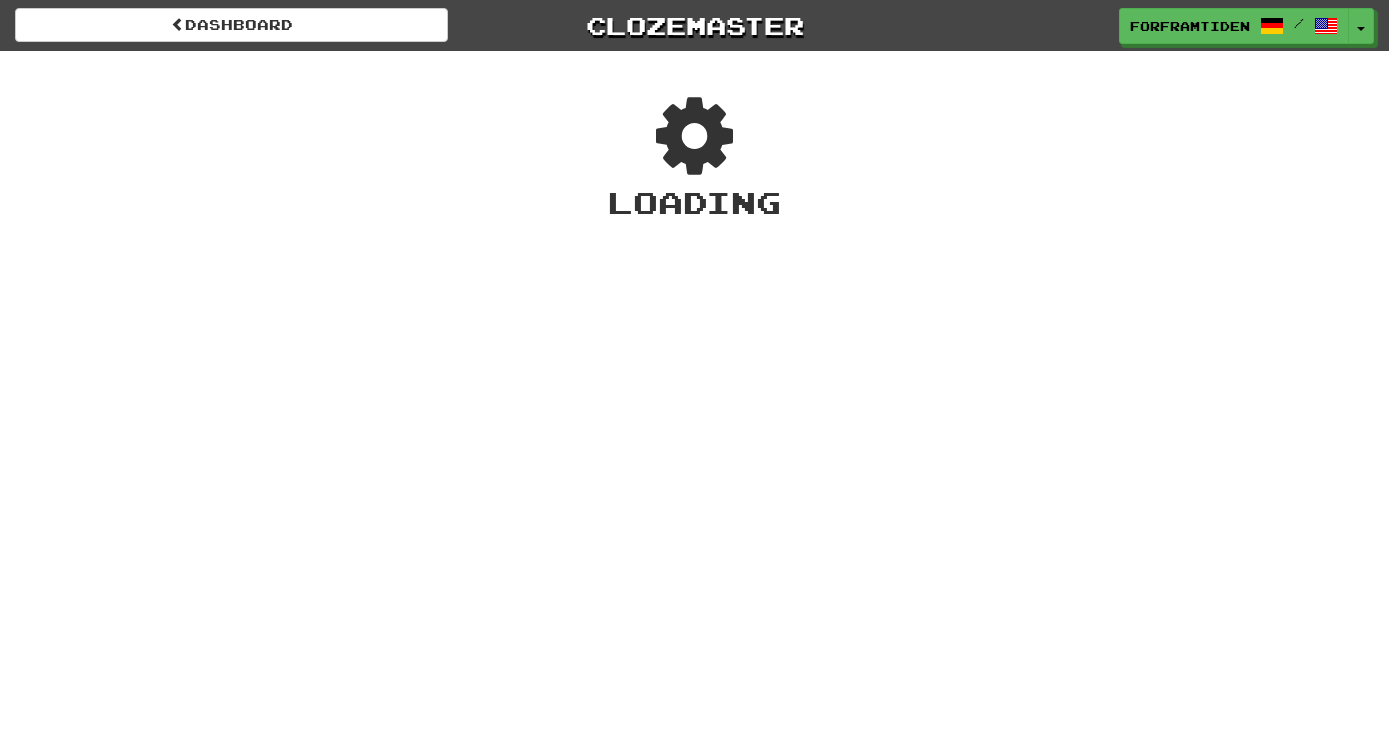 scroll, scrollTop: 0, scrollLeft: 0, axis: both 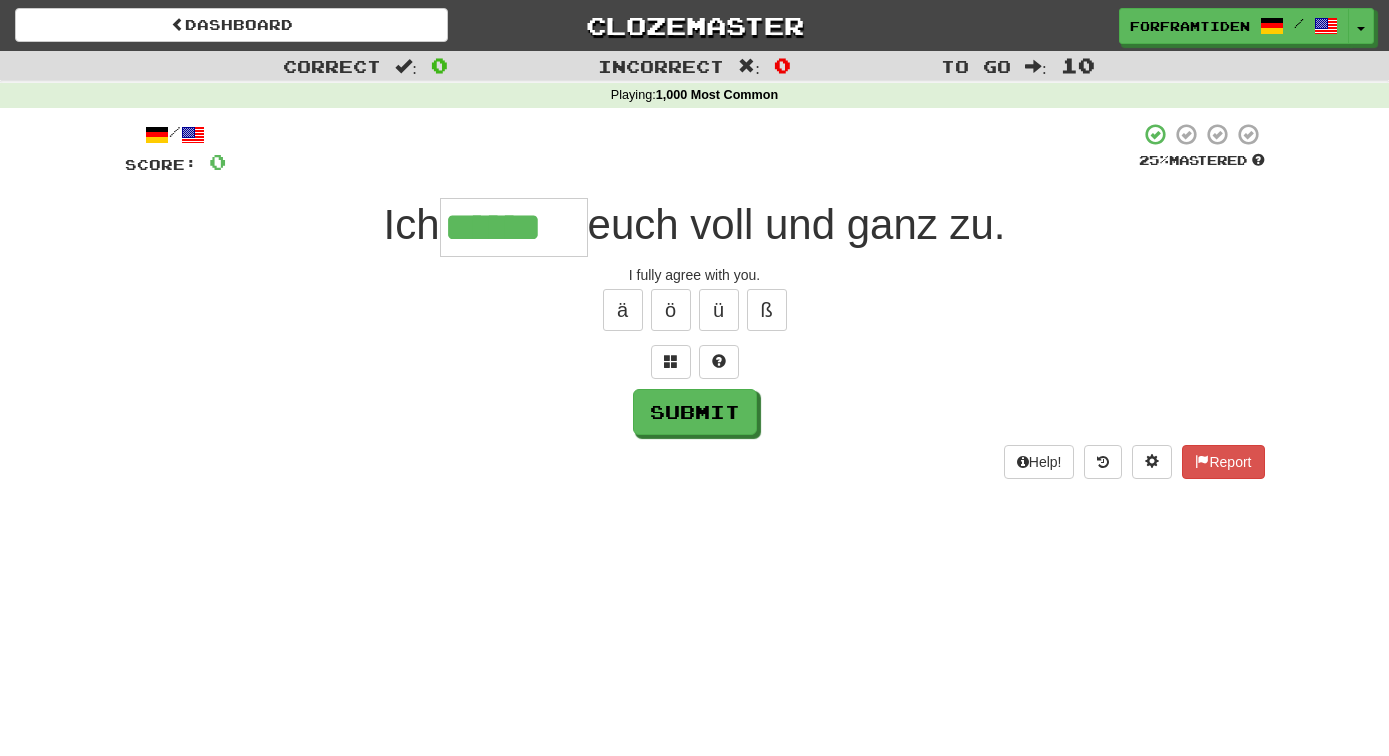 type on "******" 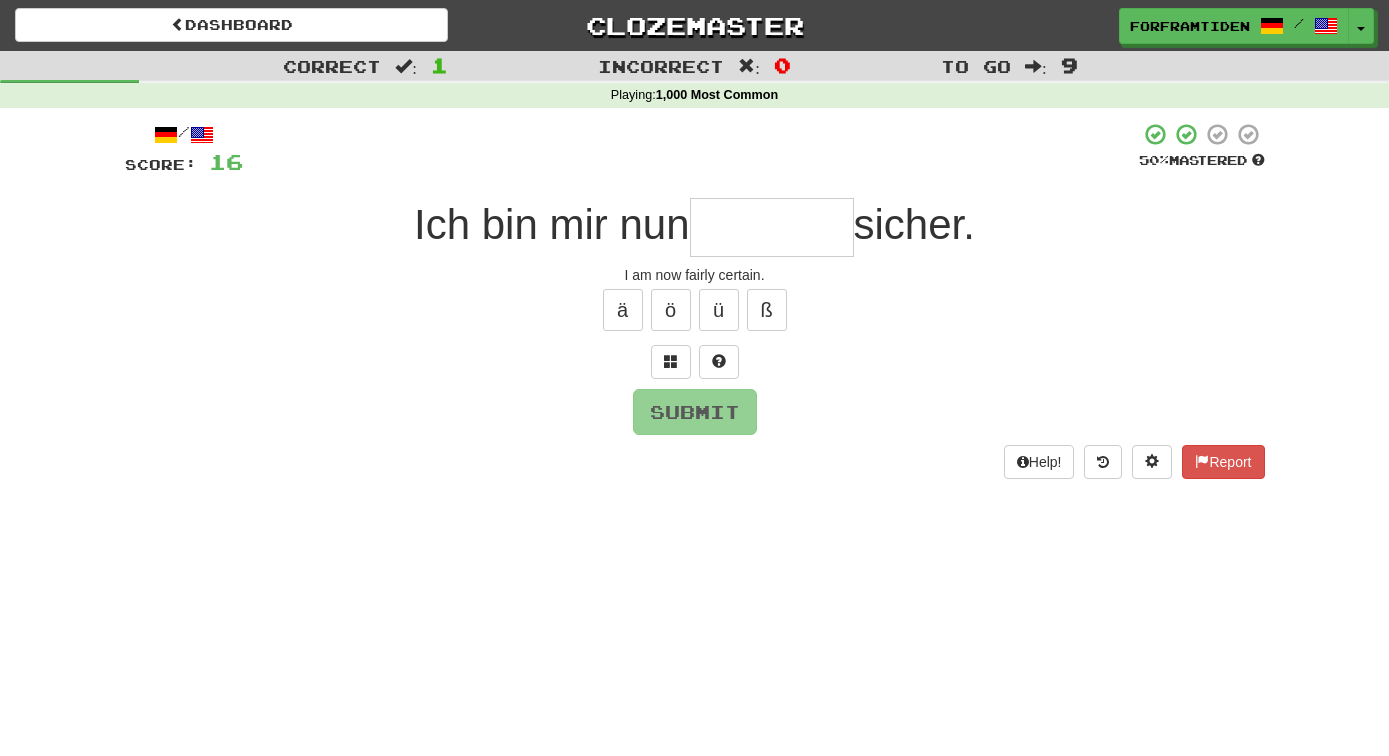 type on "*" 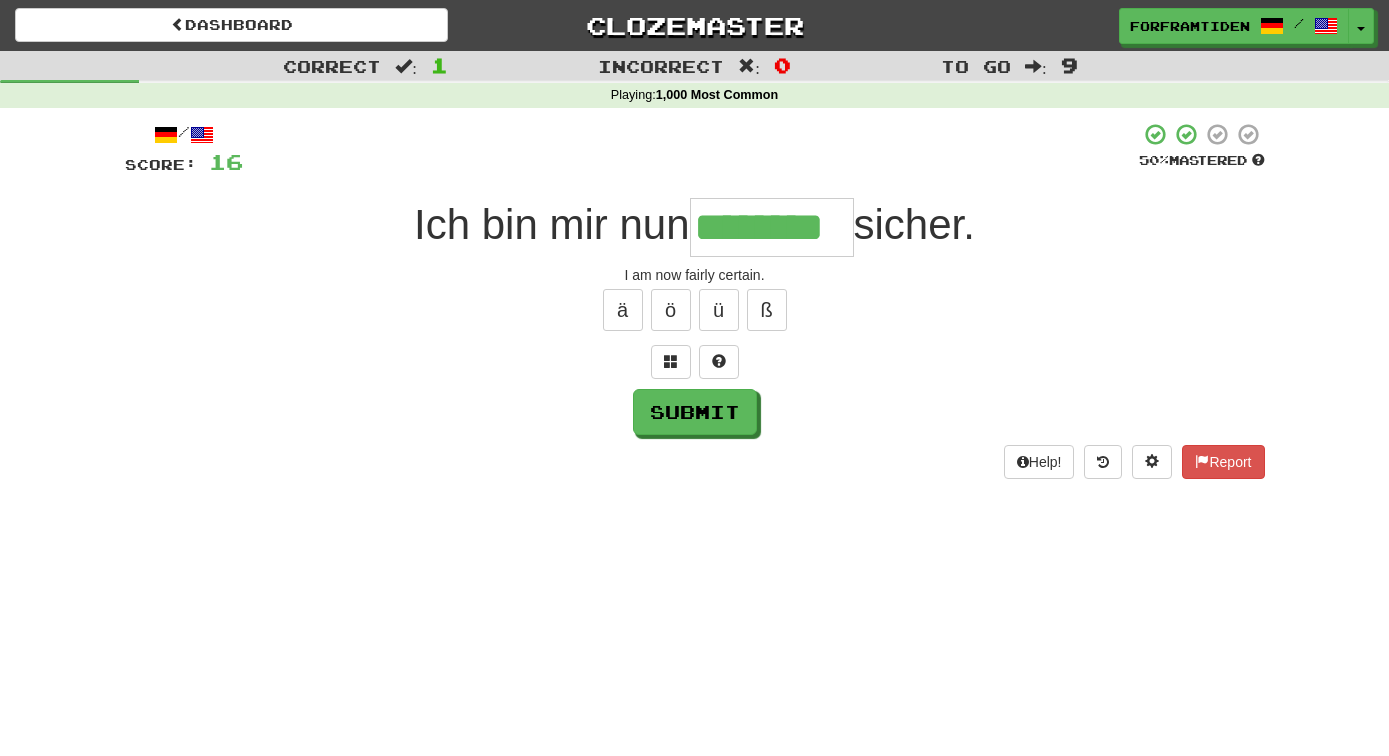 type on "********" 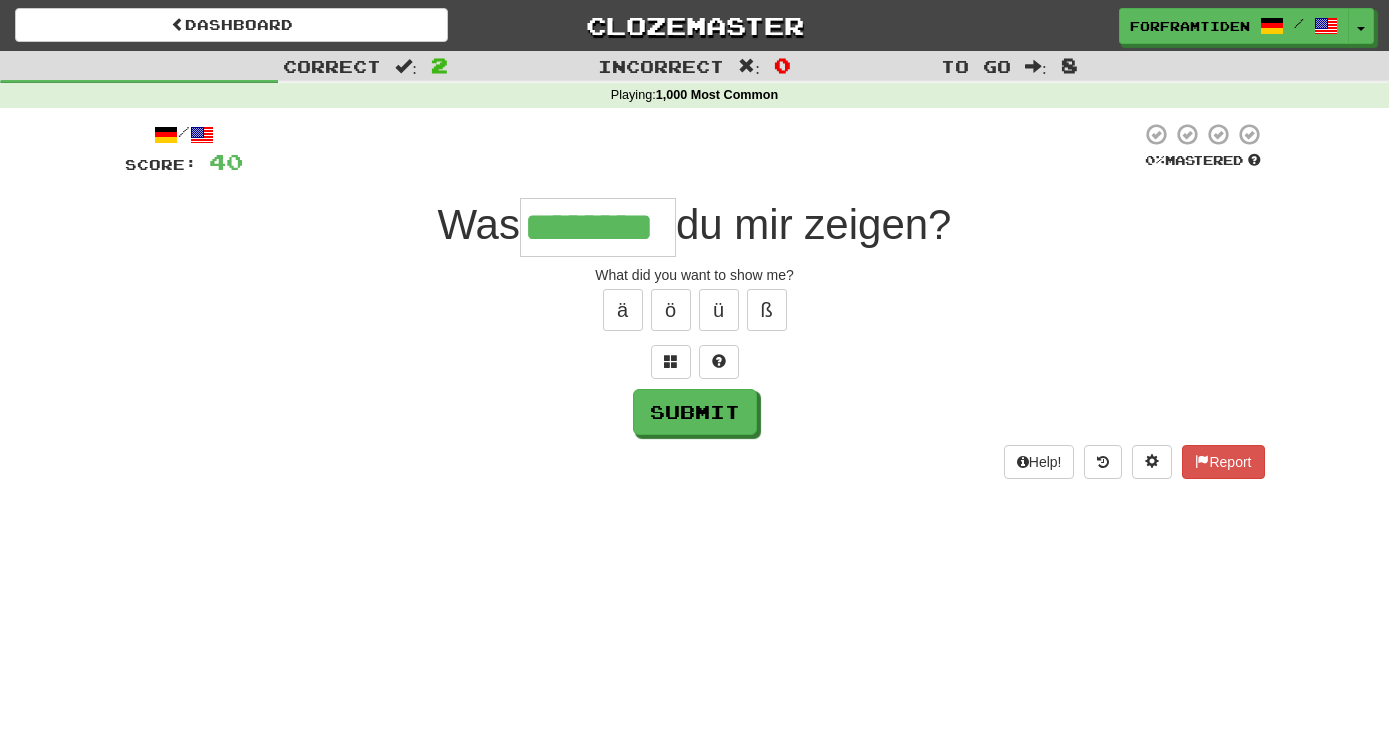type on "********" 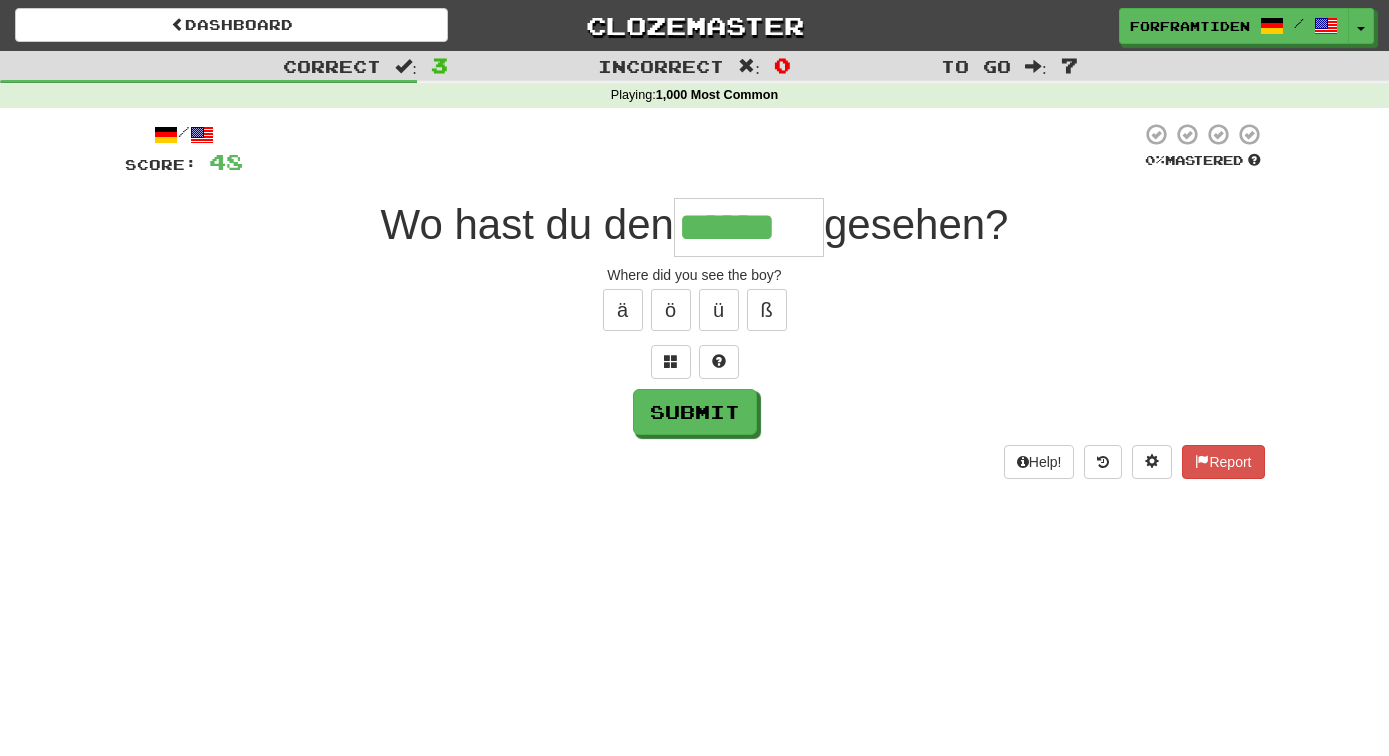 type on "******" 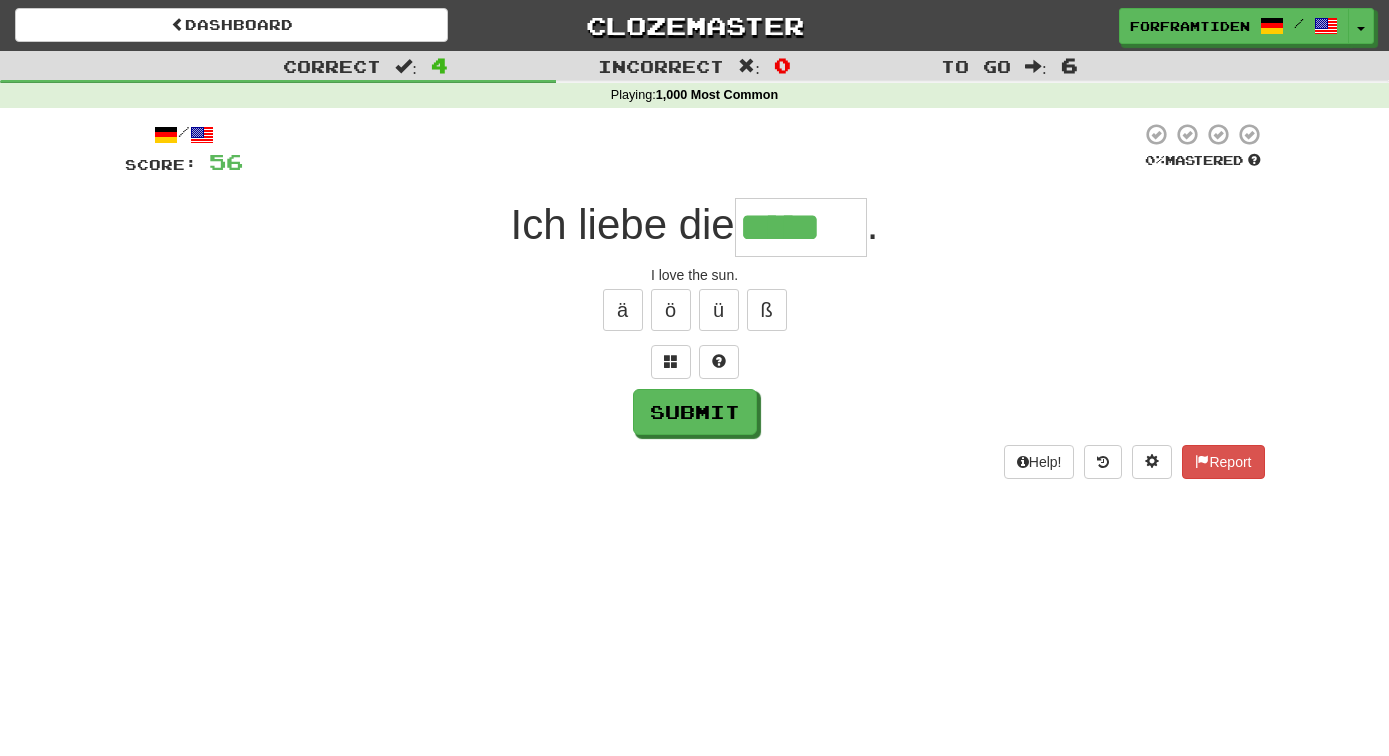 type on "*****" 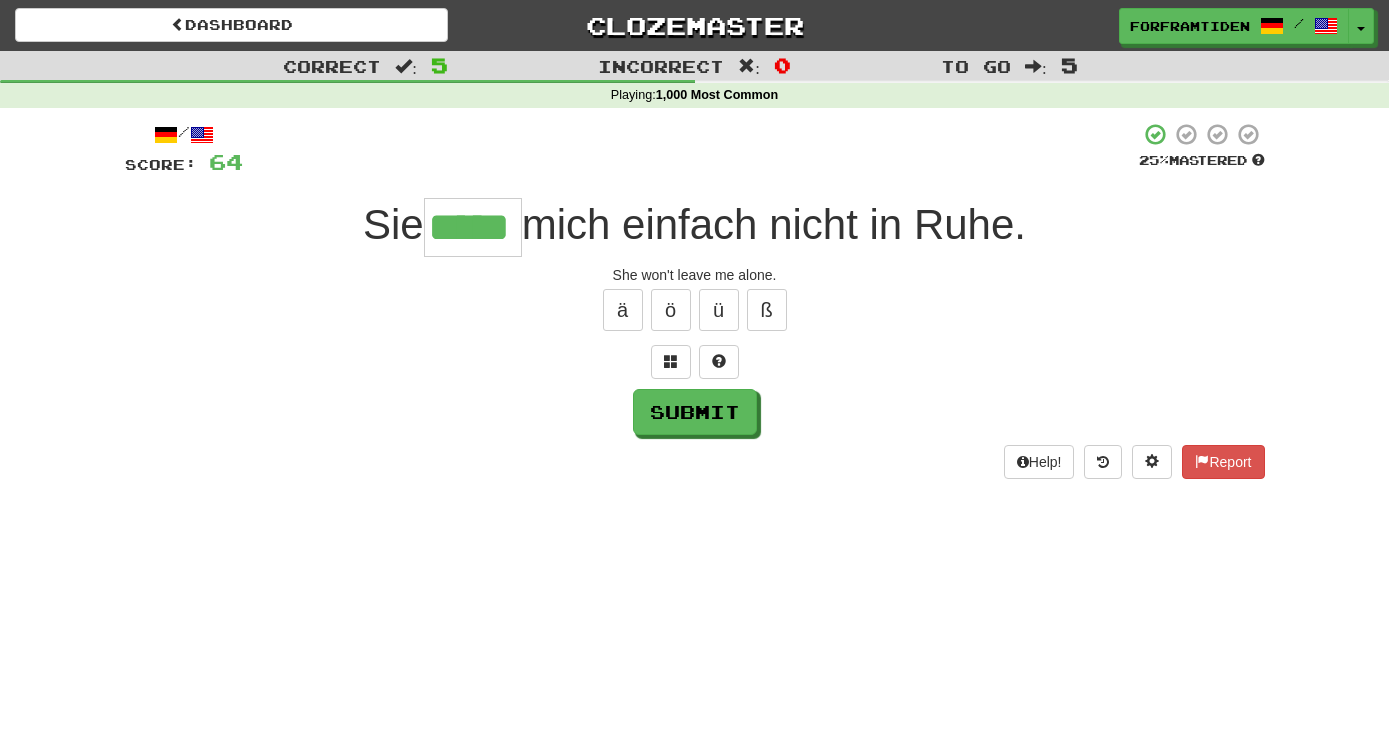 type on "*****" 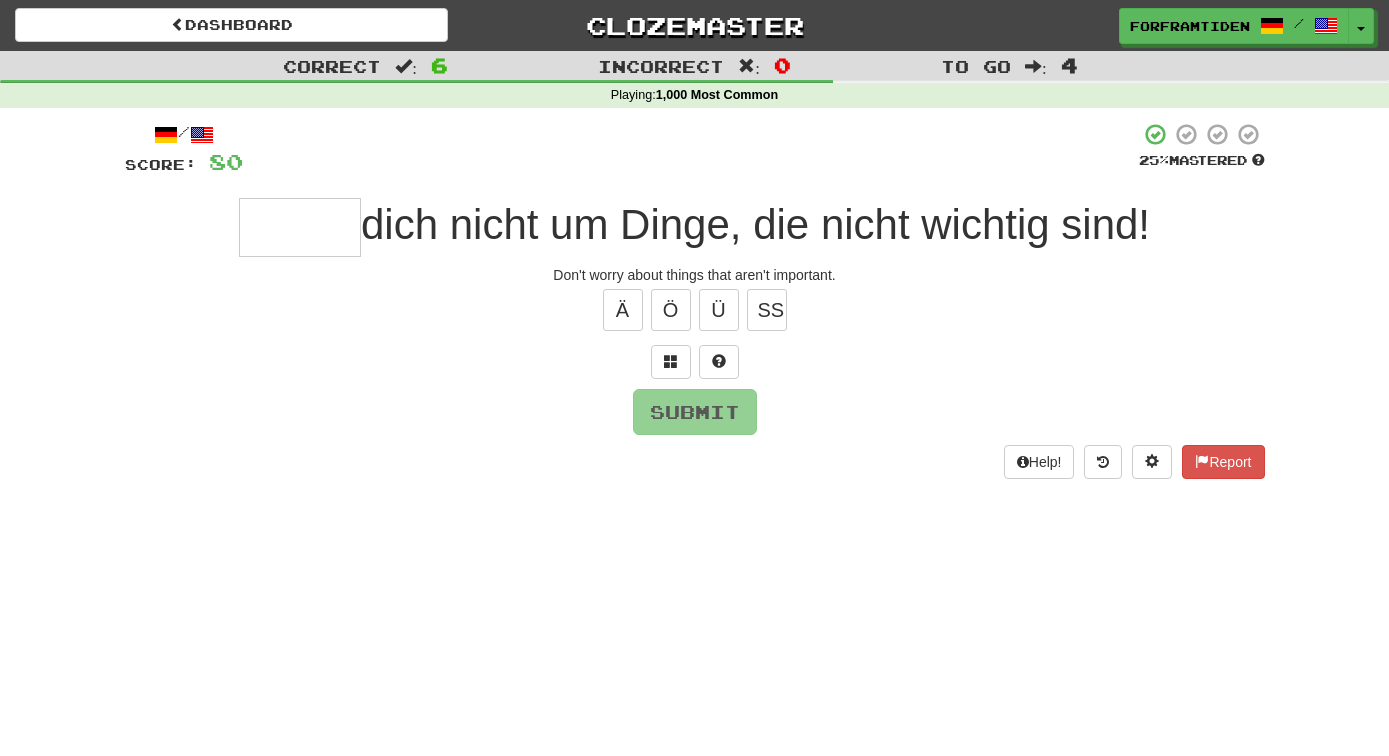 type on "*" 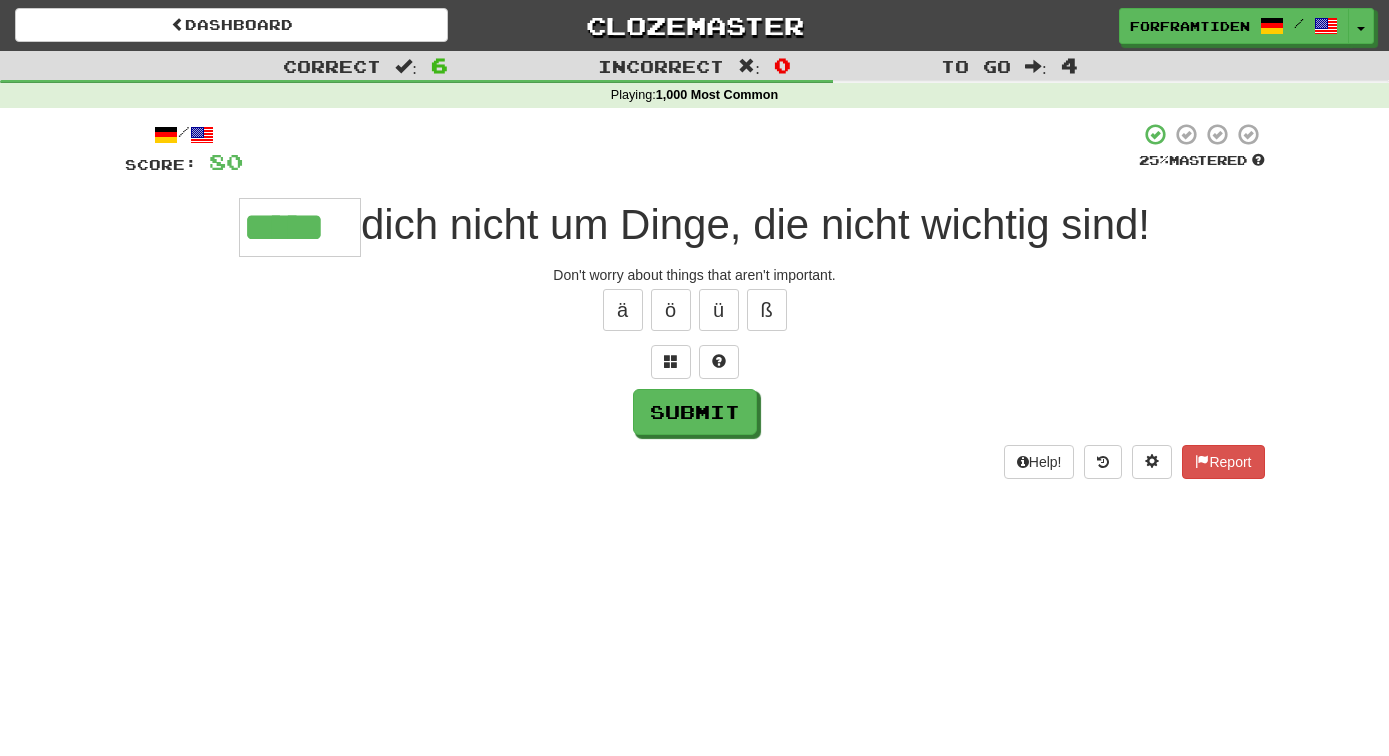 type on "*****" 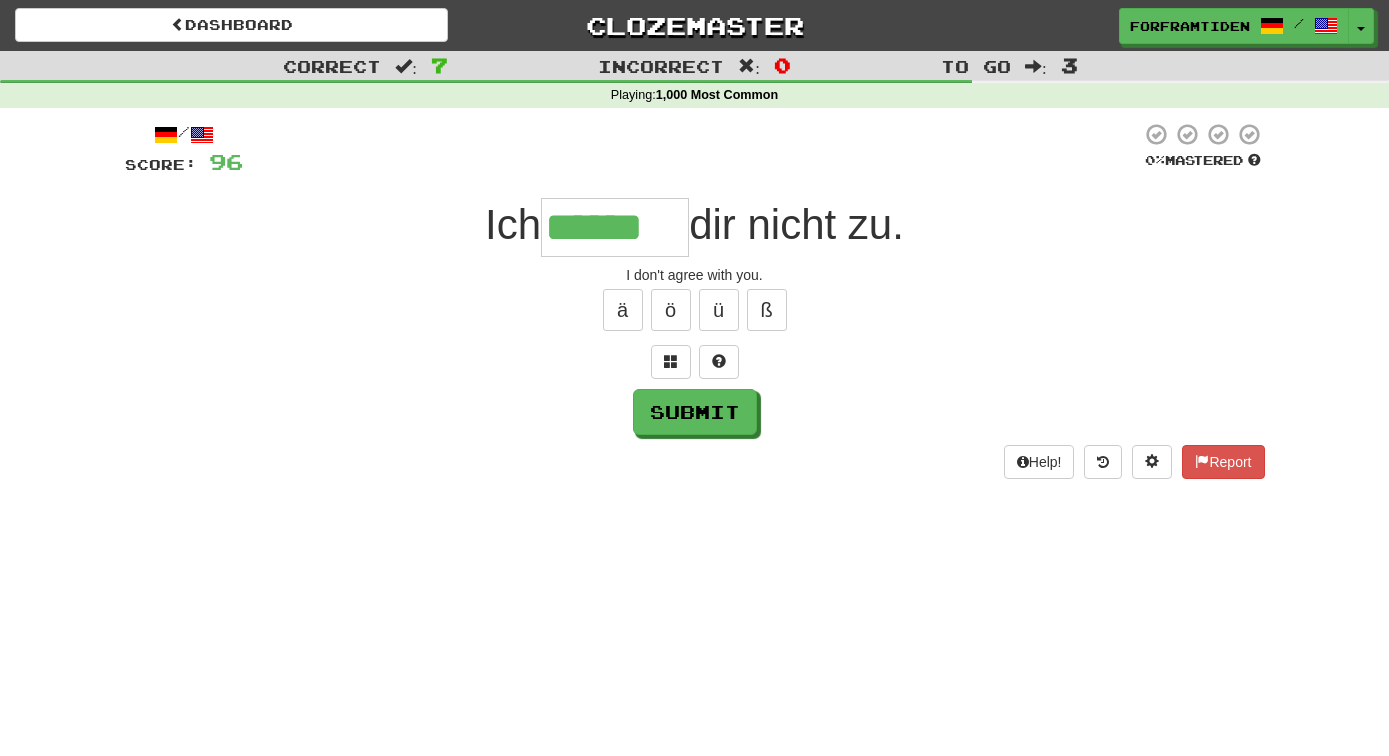 type on "******" 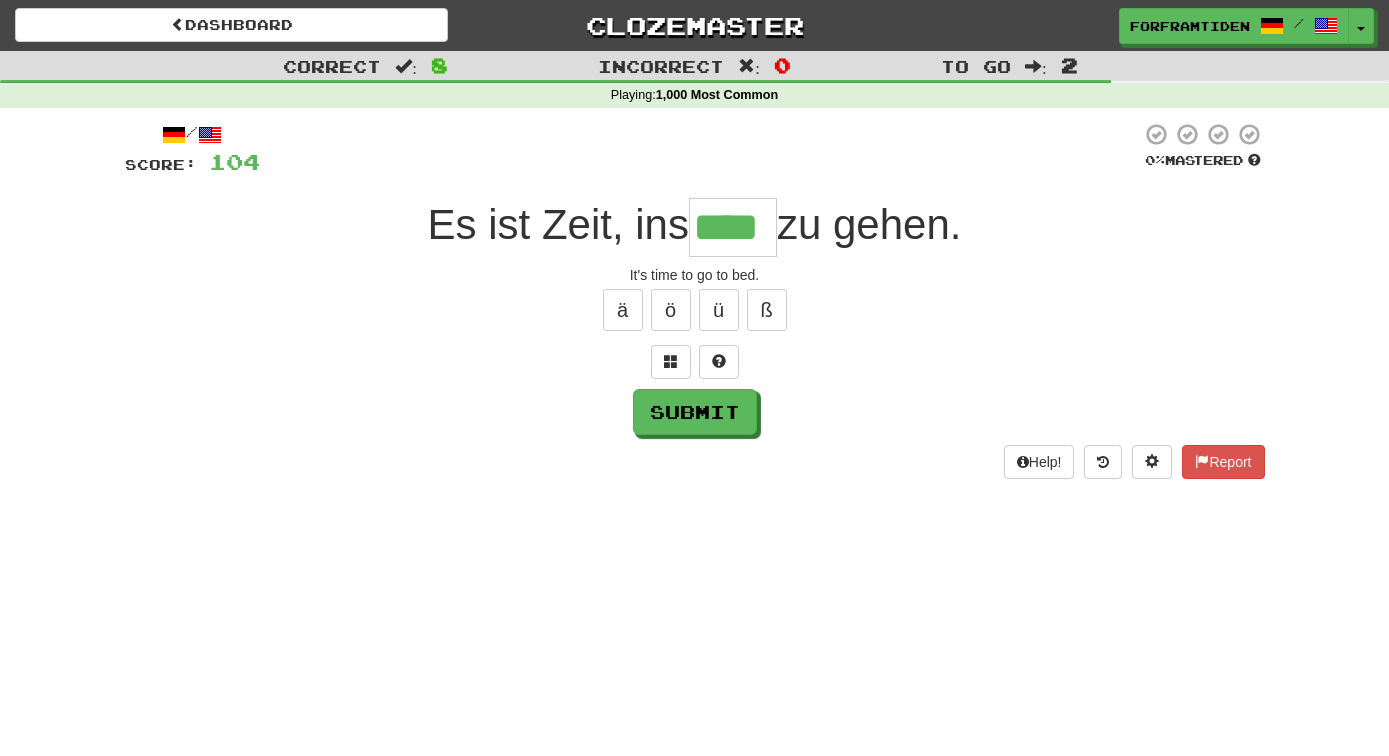 type on "****" 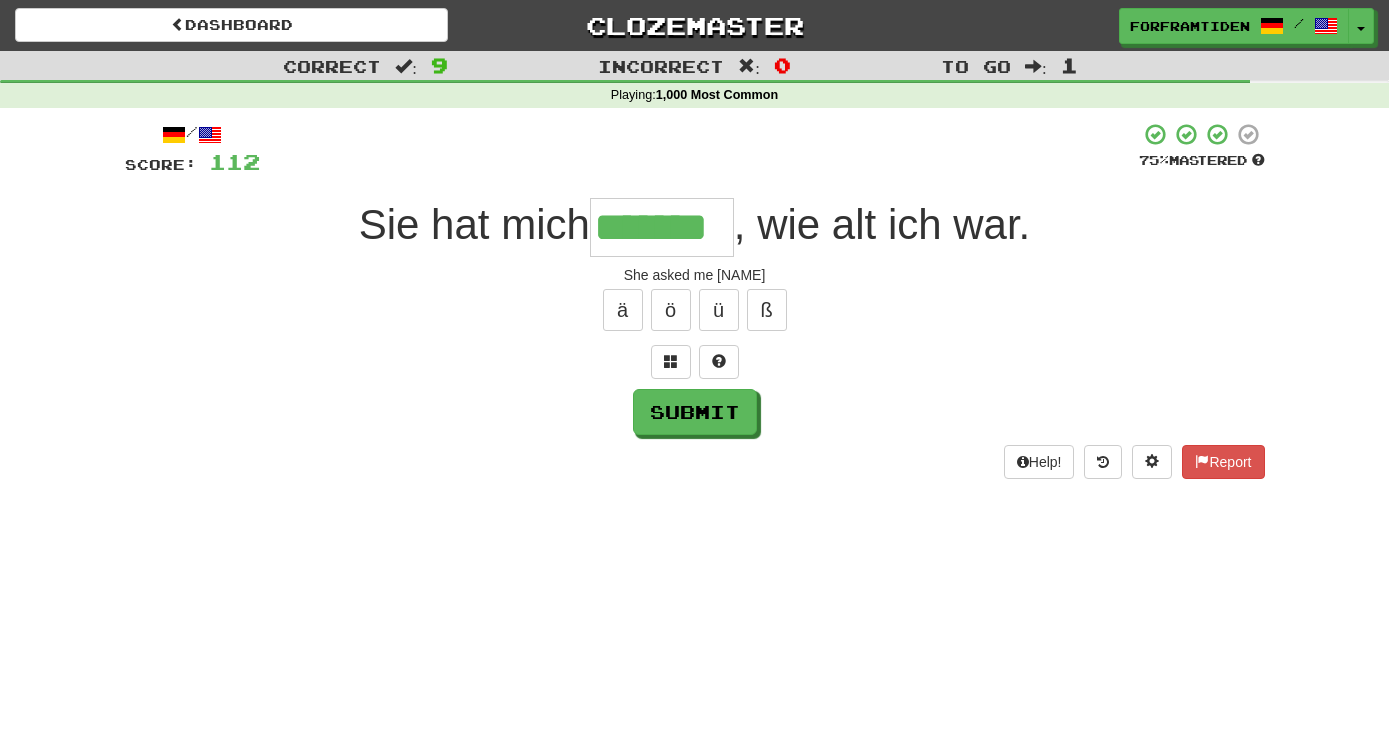 type on "*******" 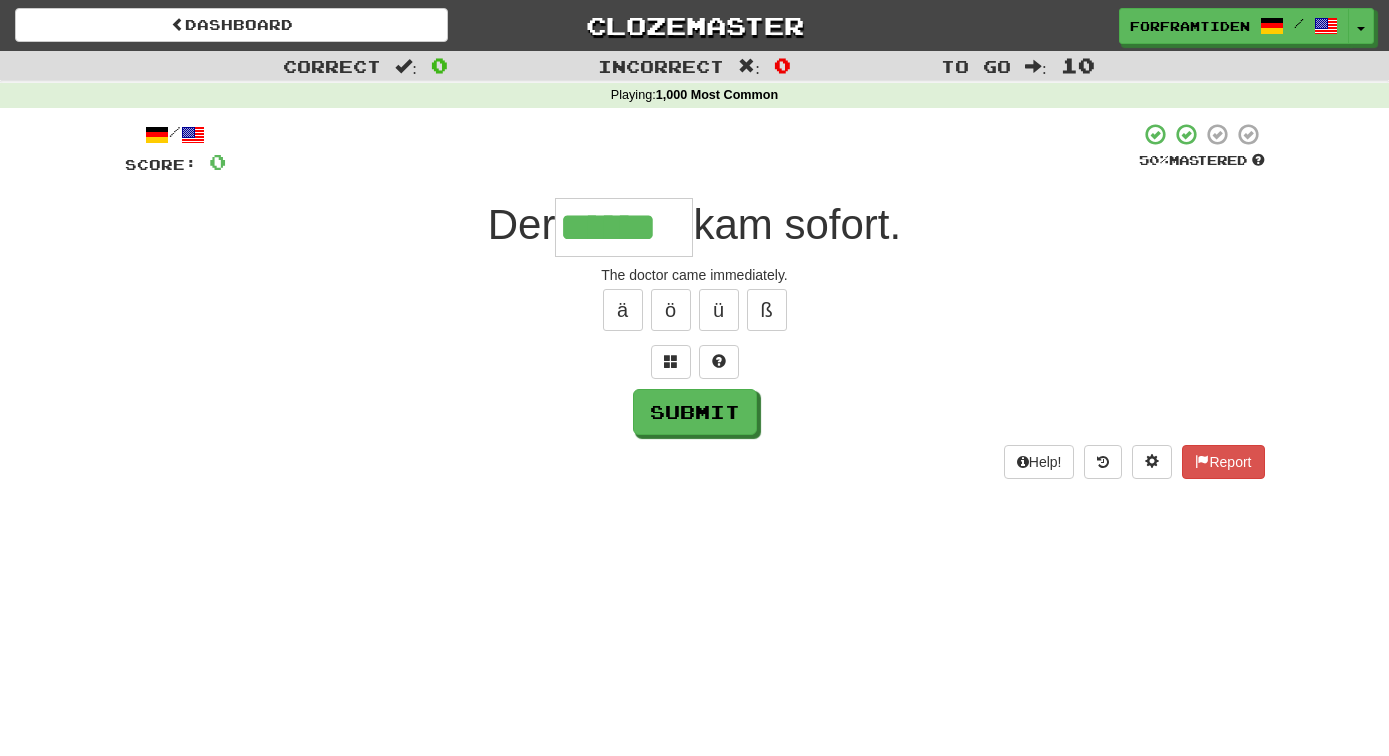 type on "******" 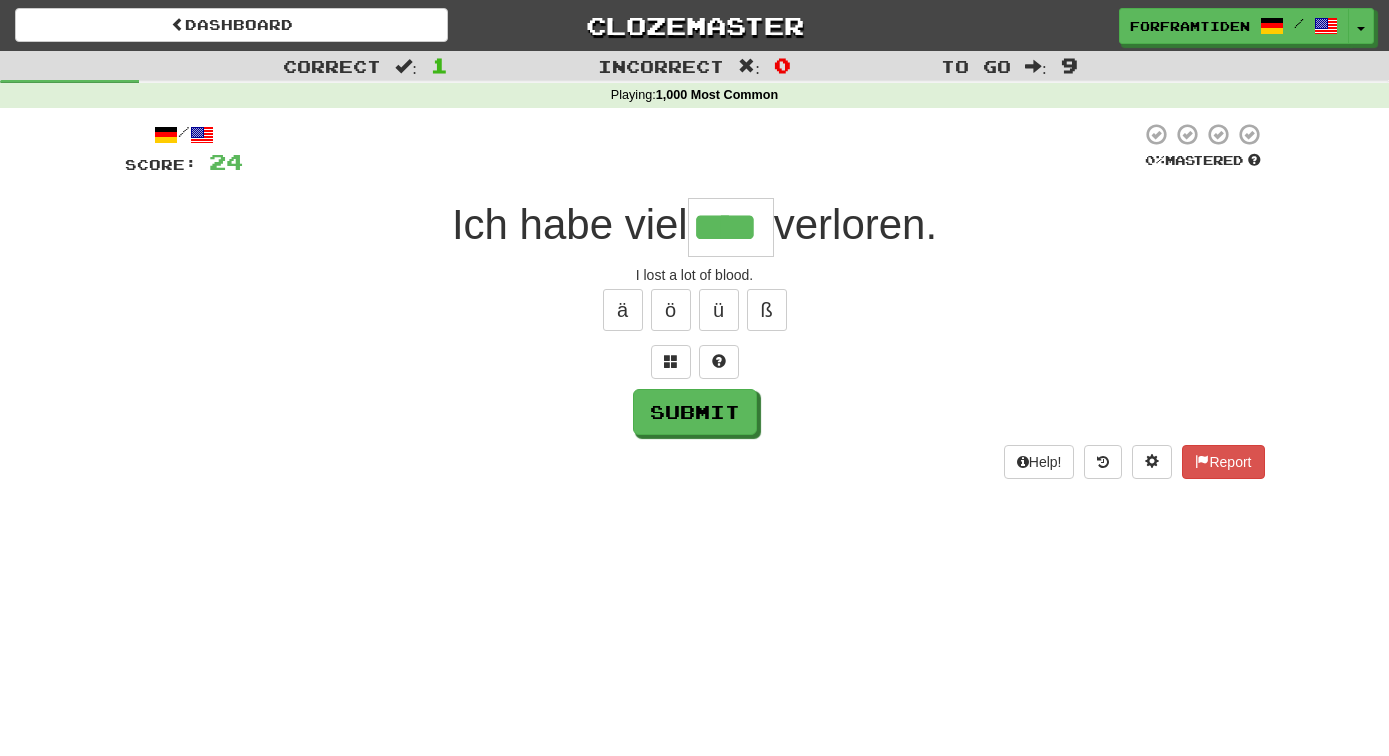 type on "****" 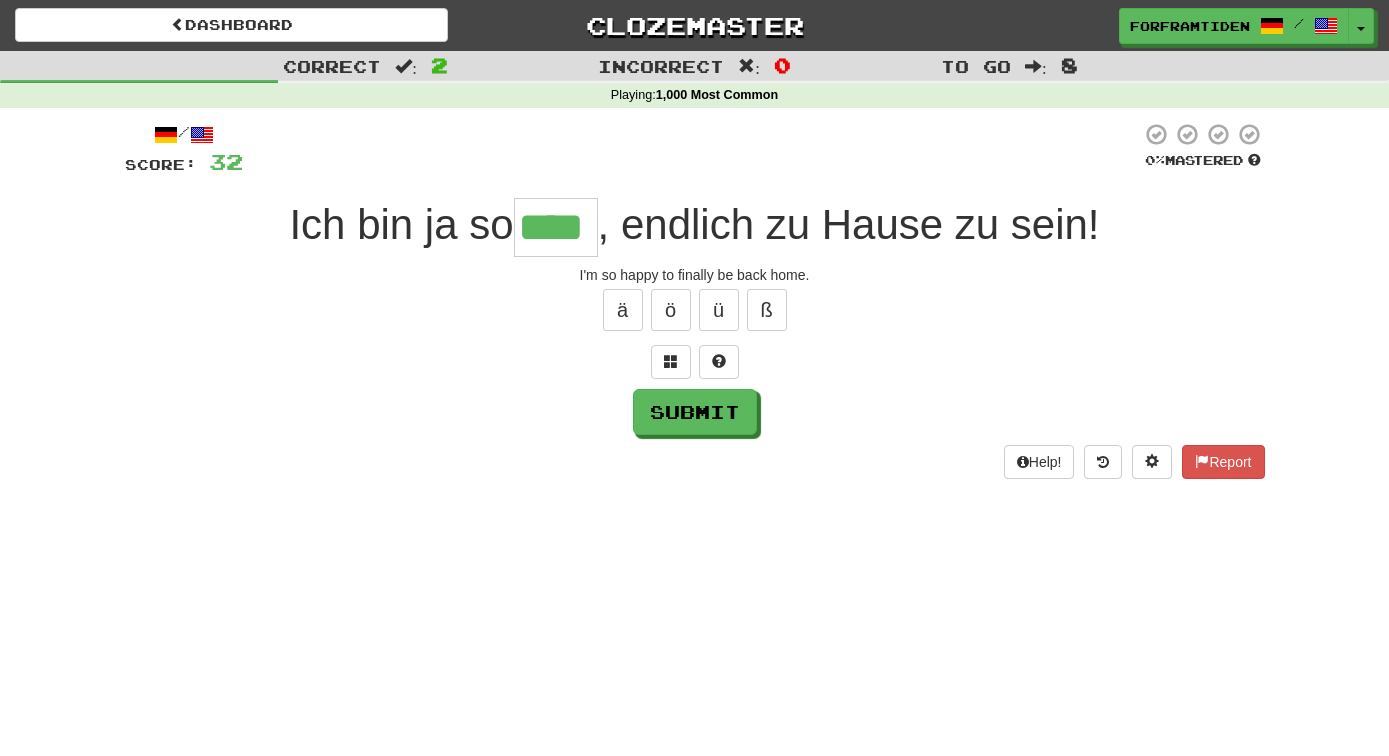 type on "****" 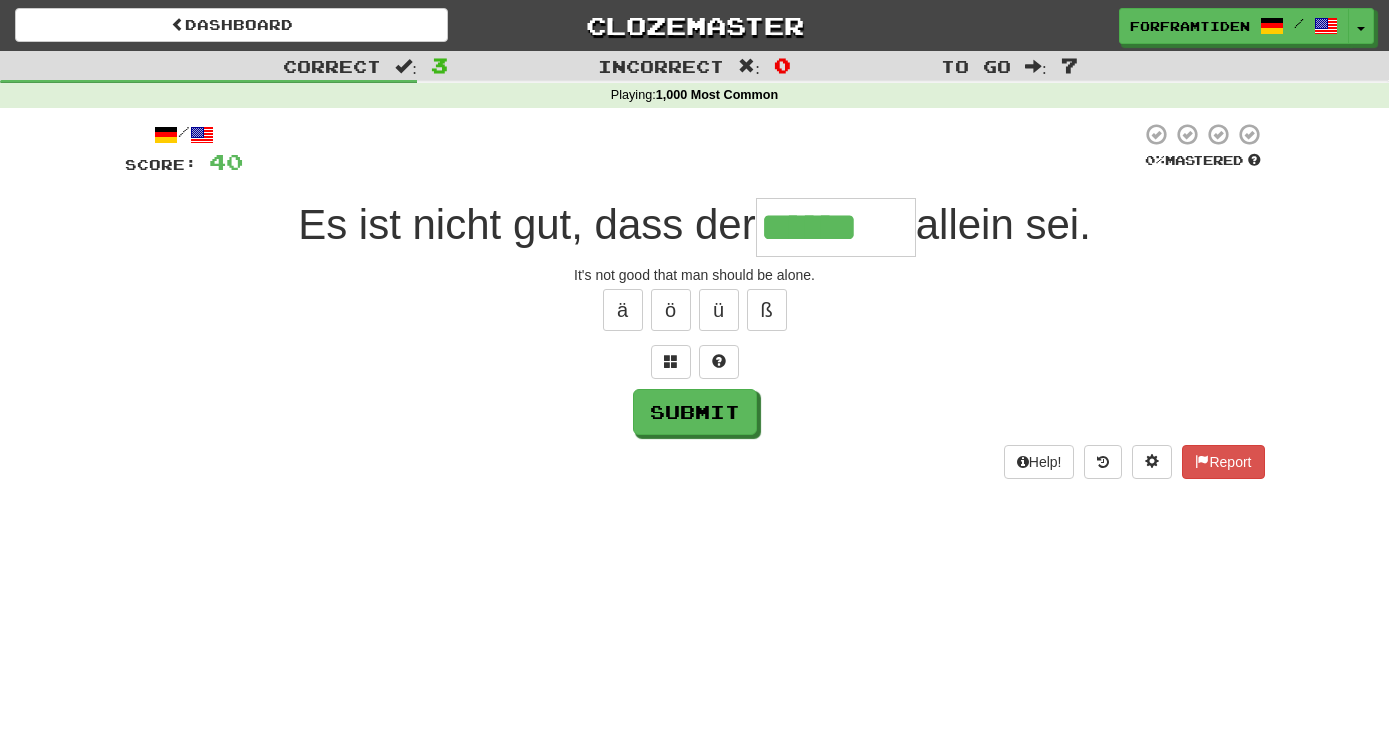type on "******" 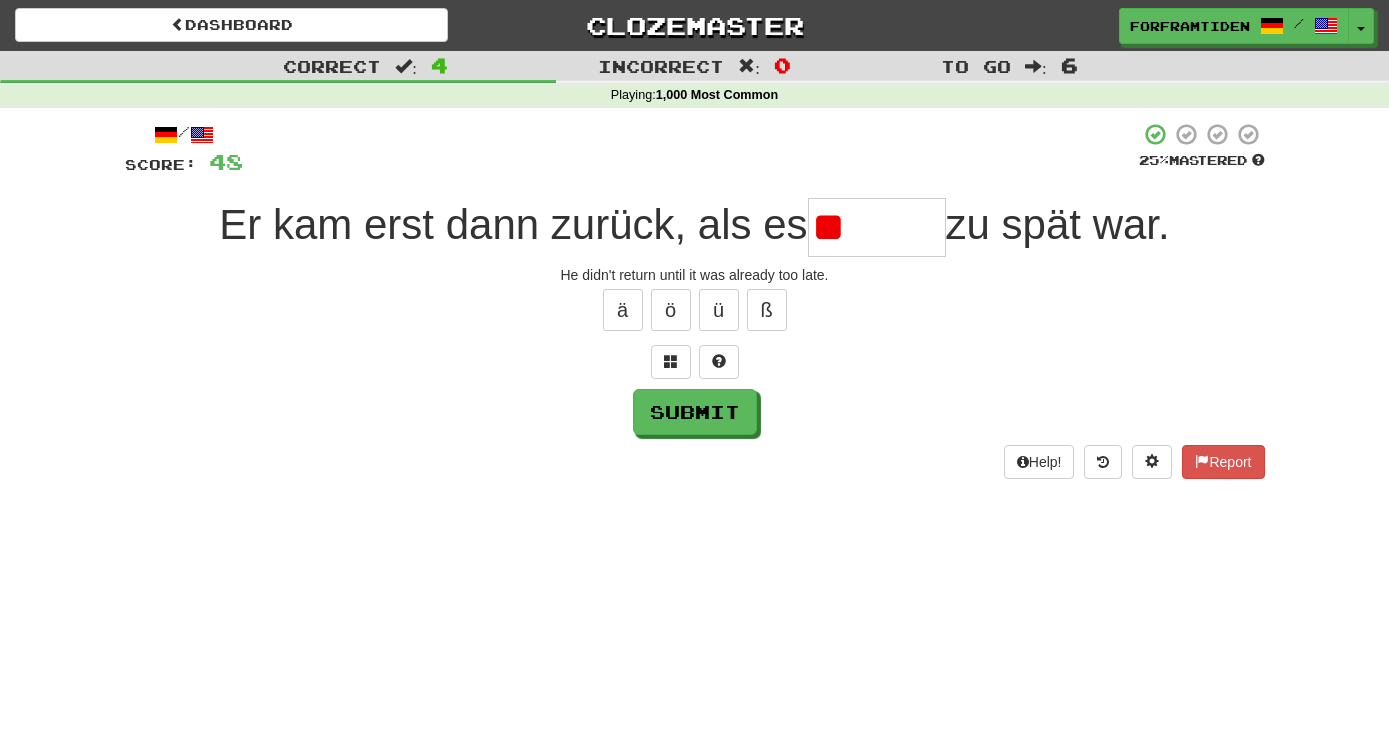 type on "*" 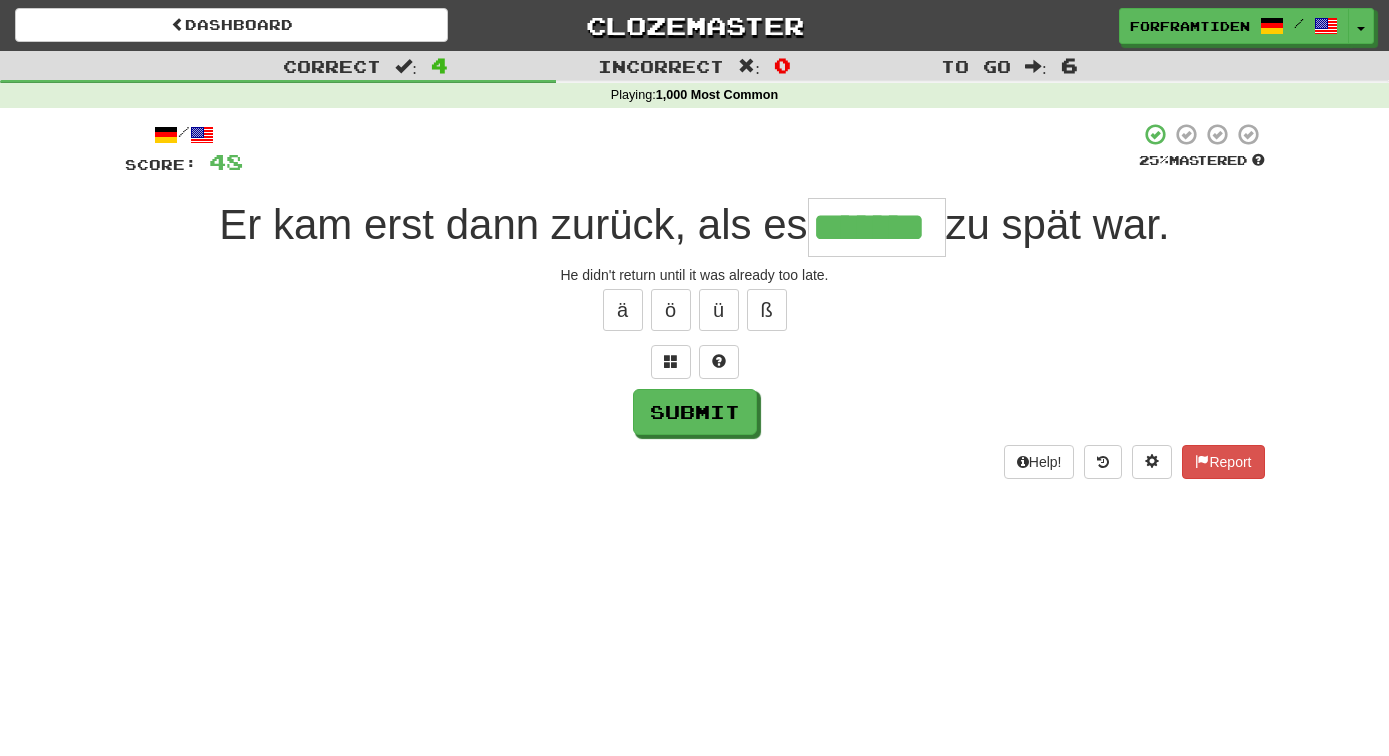 type on "*******" 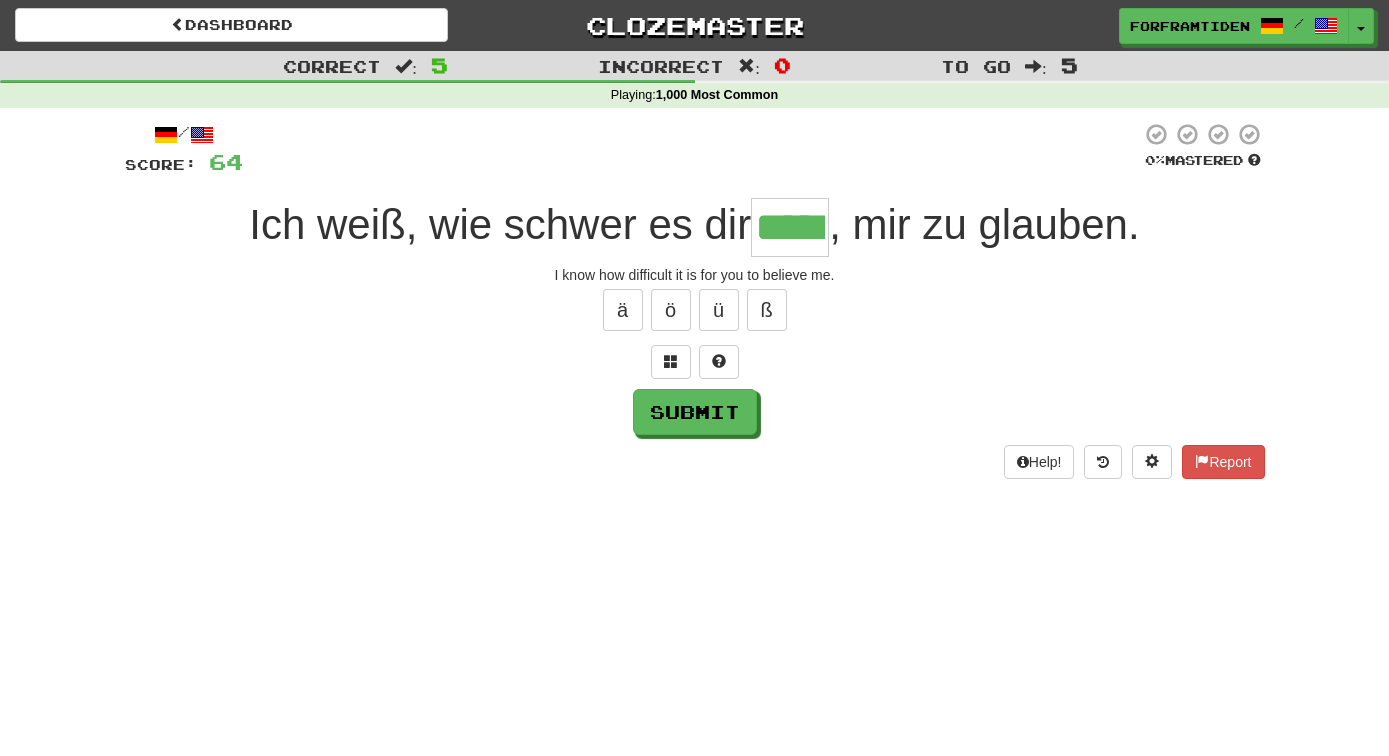 type on "*****" 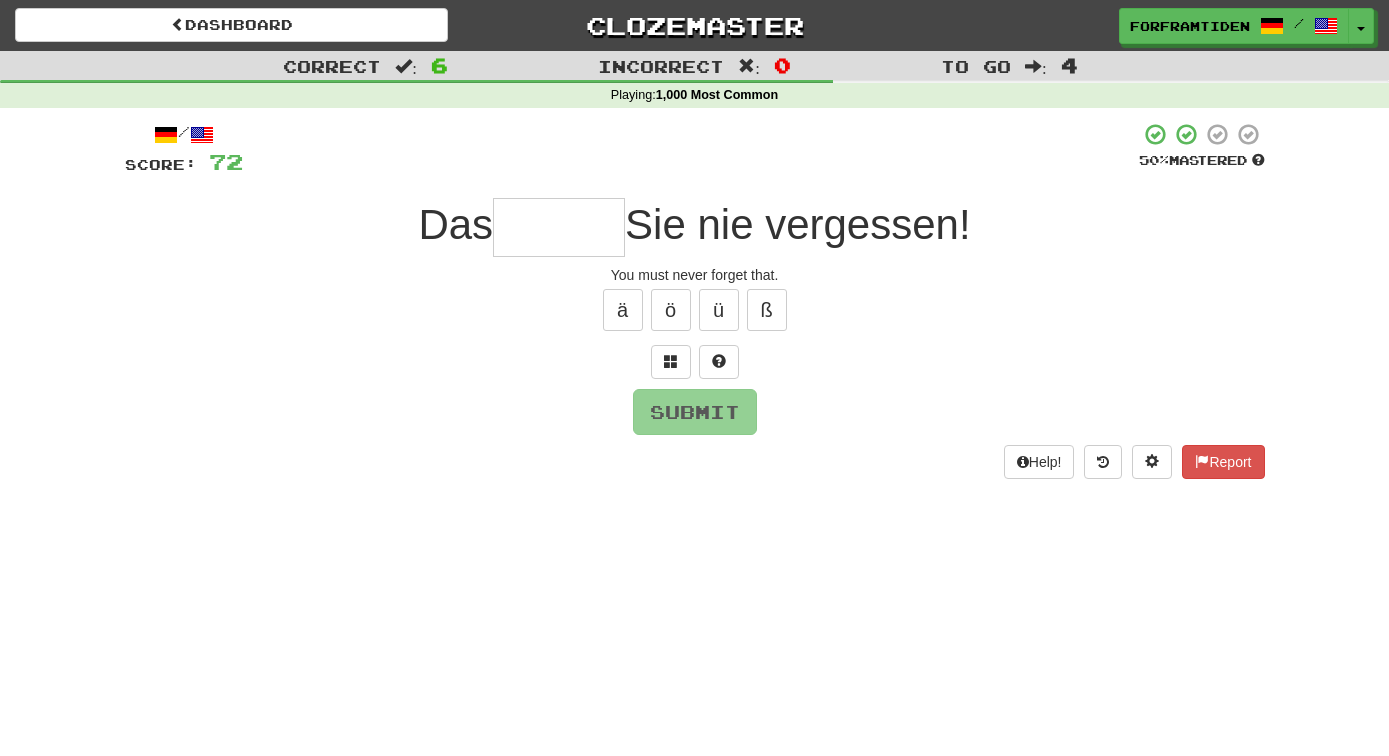 type on "*" 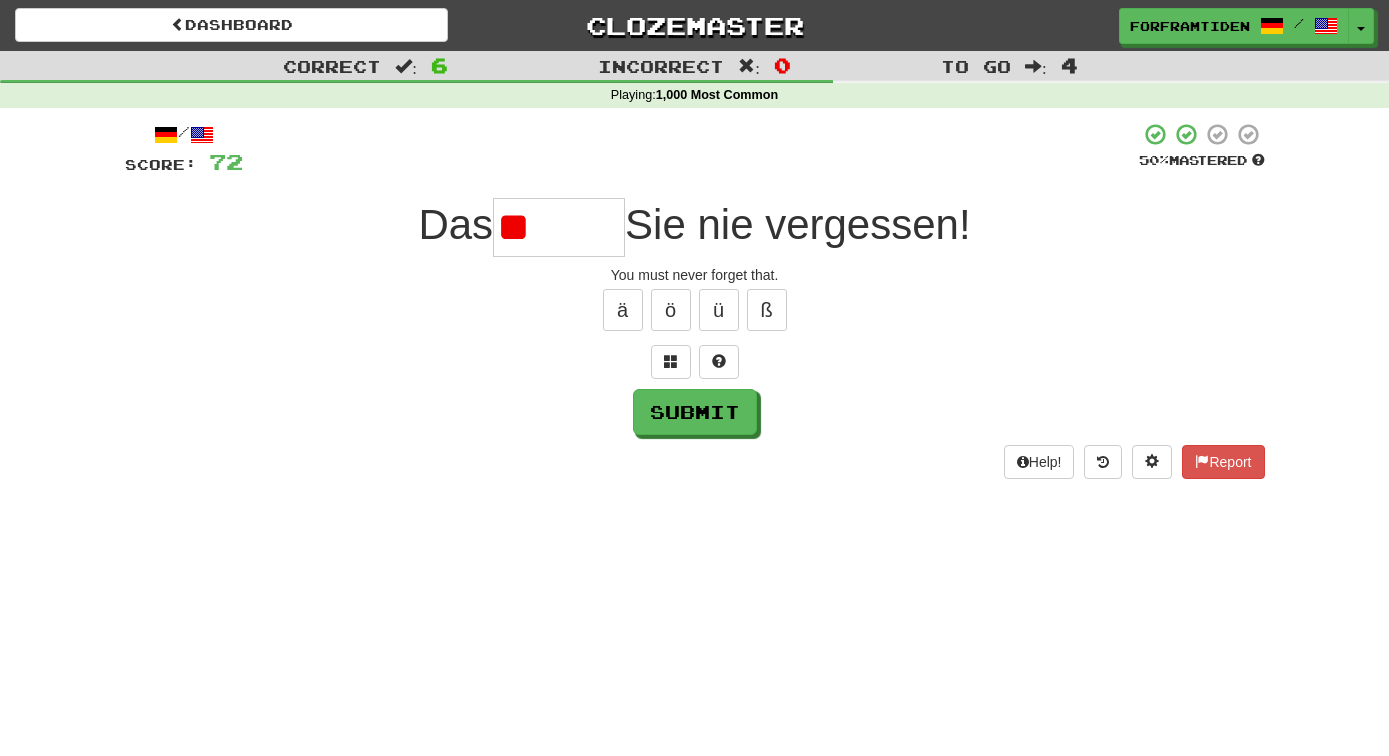type on "*" 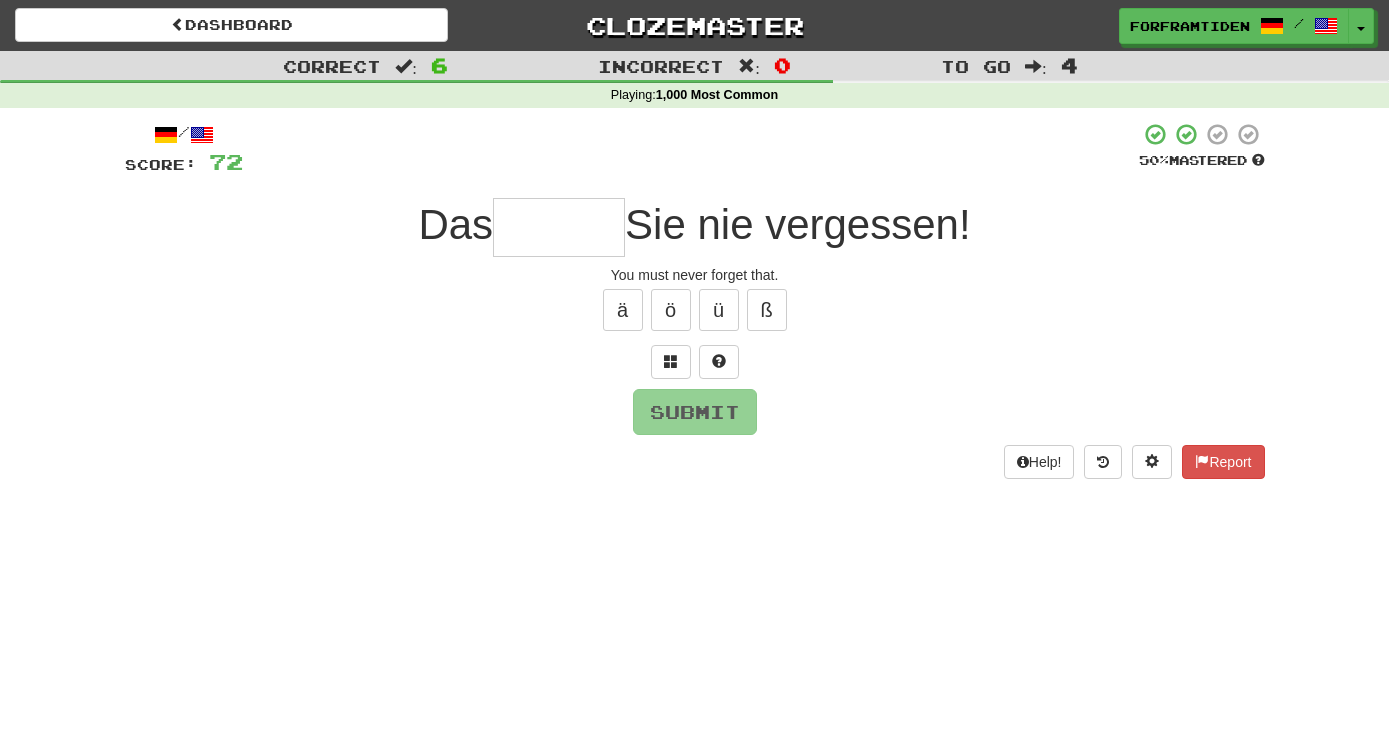 type on "*" 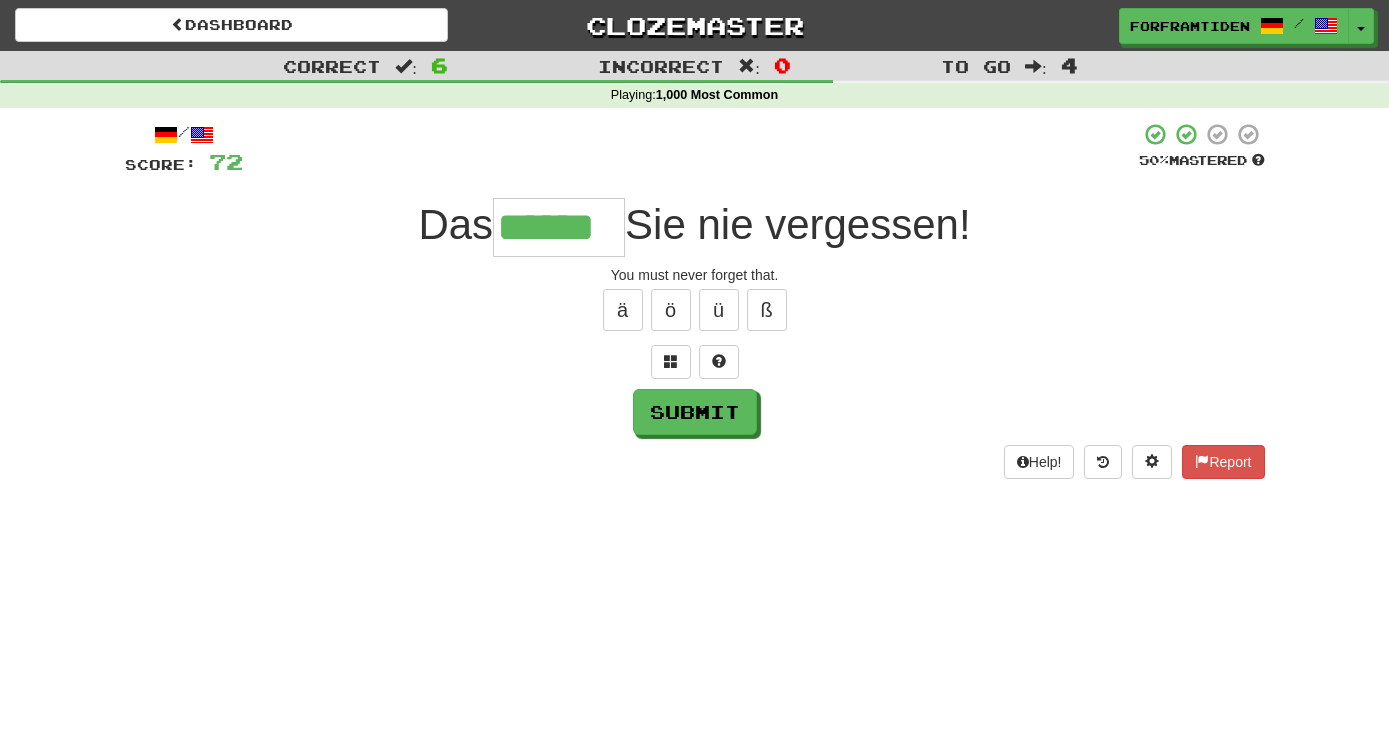type on "******" 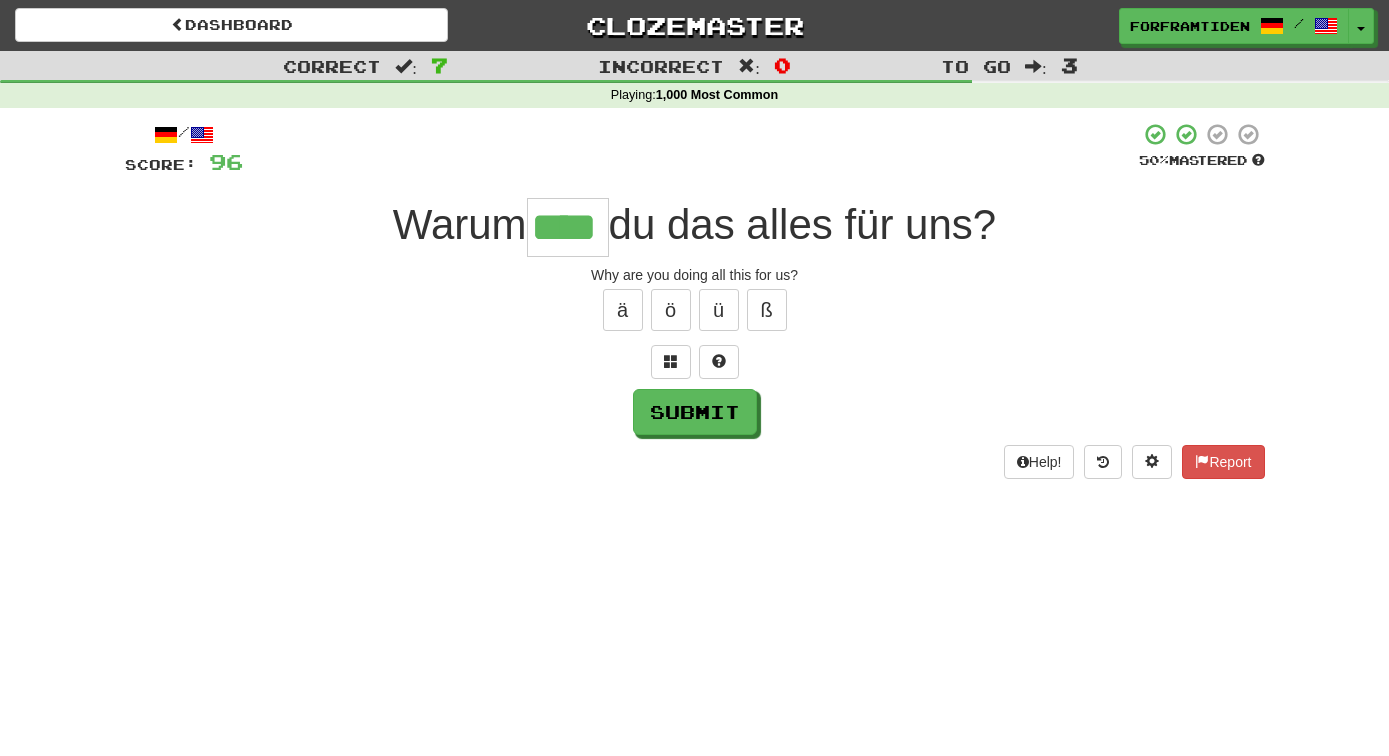 type on "****" 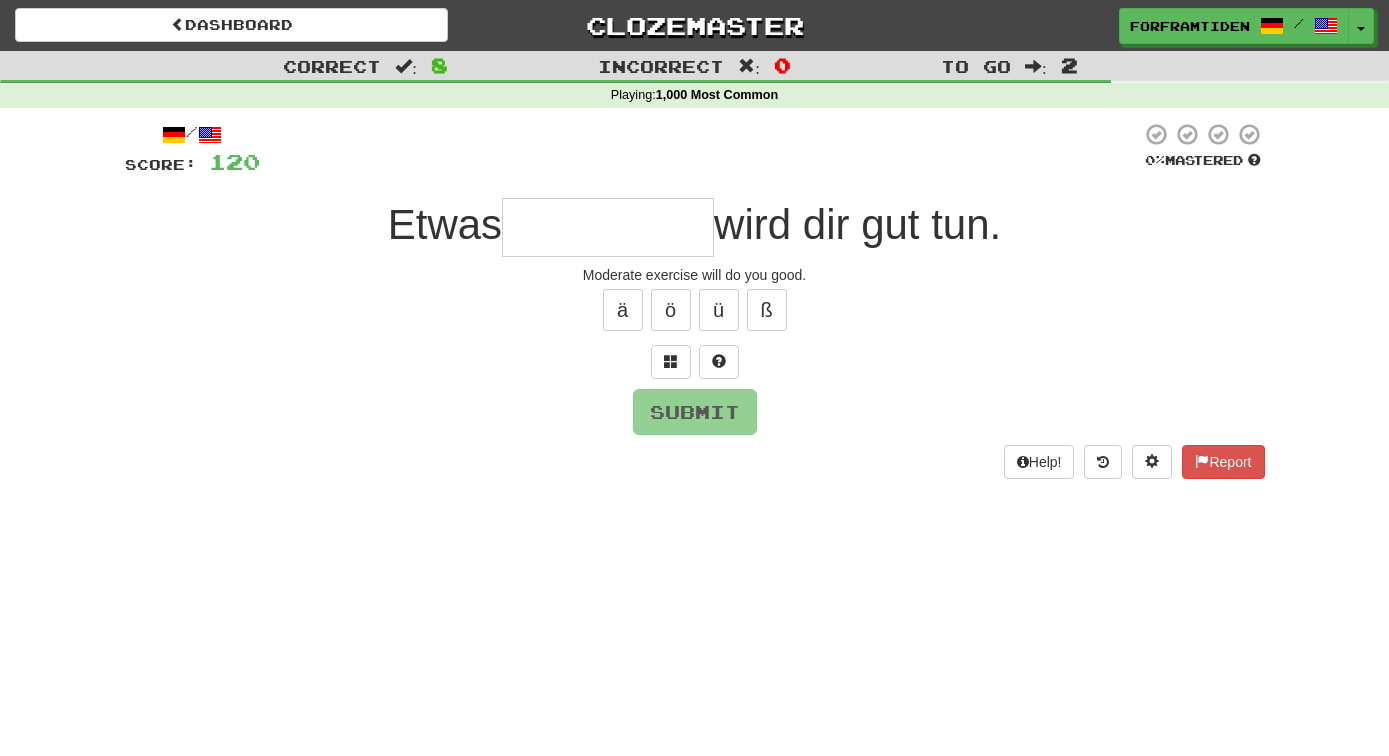 type on "*" 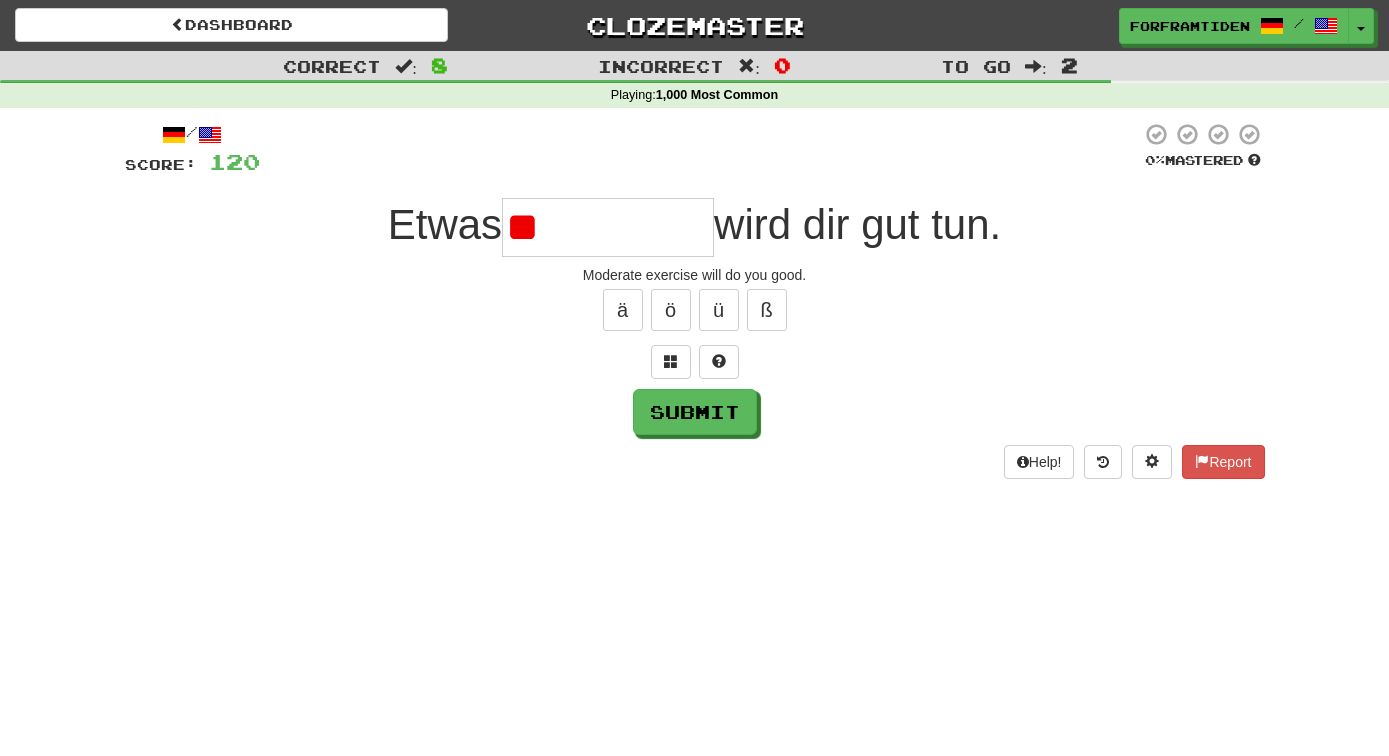 type on "*" 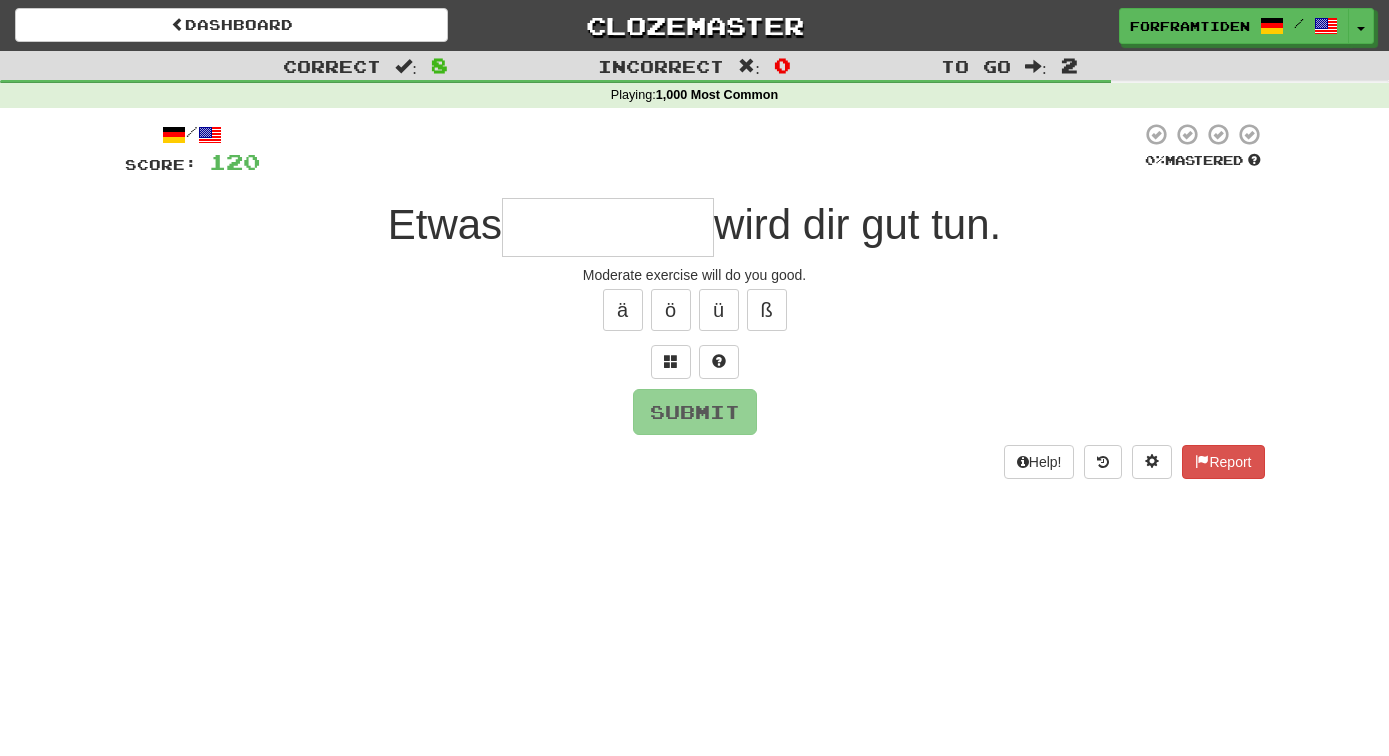 type on "*" 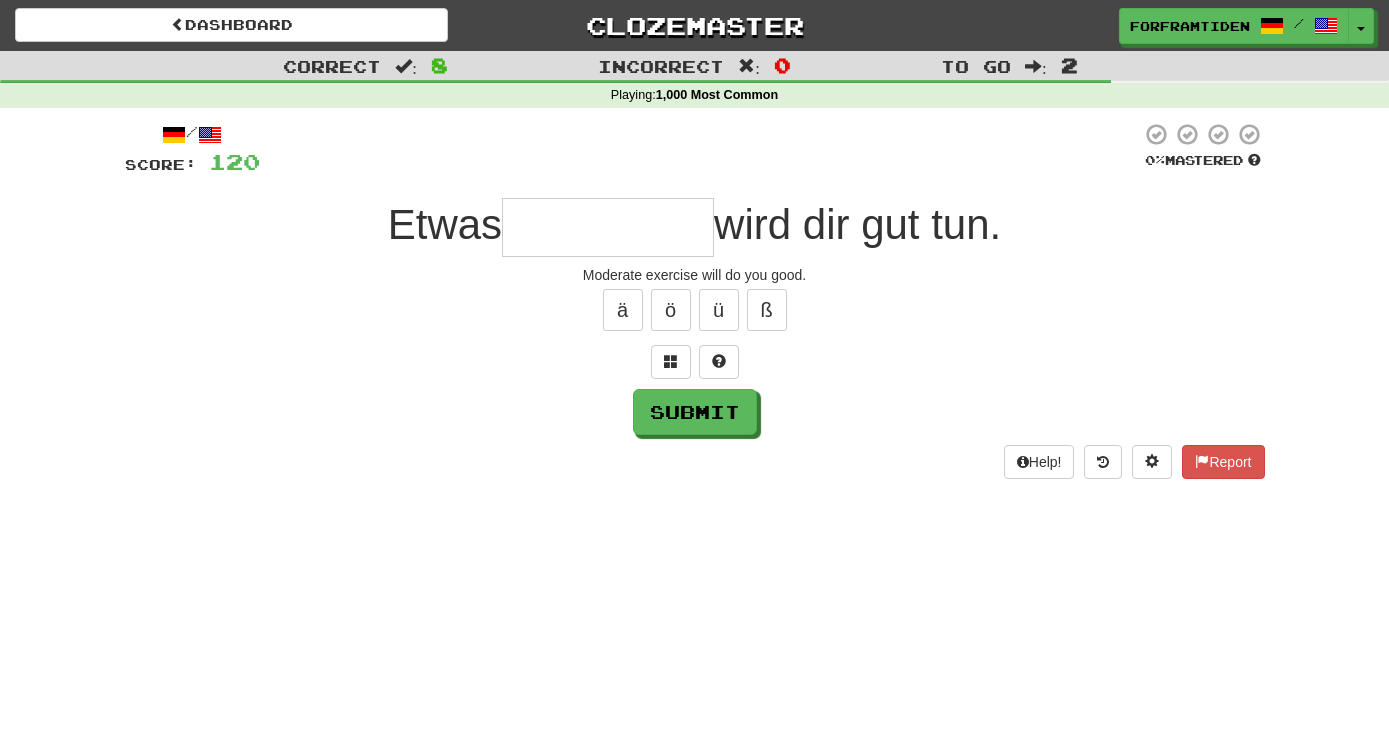 type on "*" 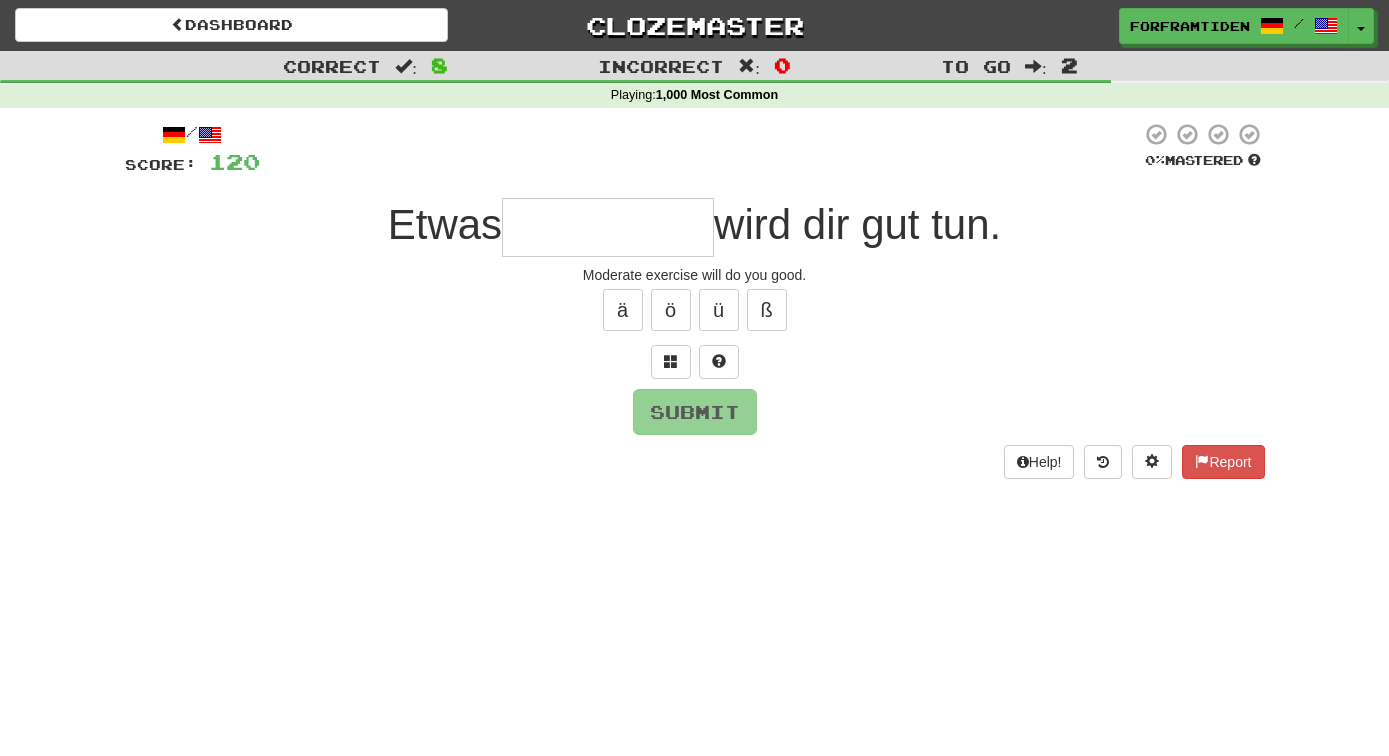 type on "*" 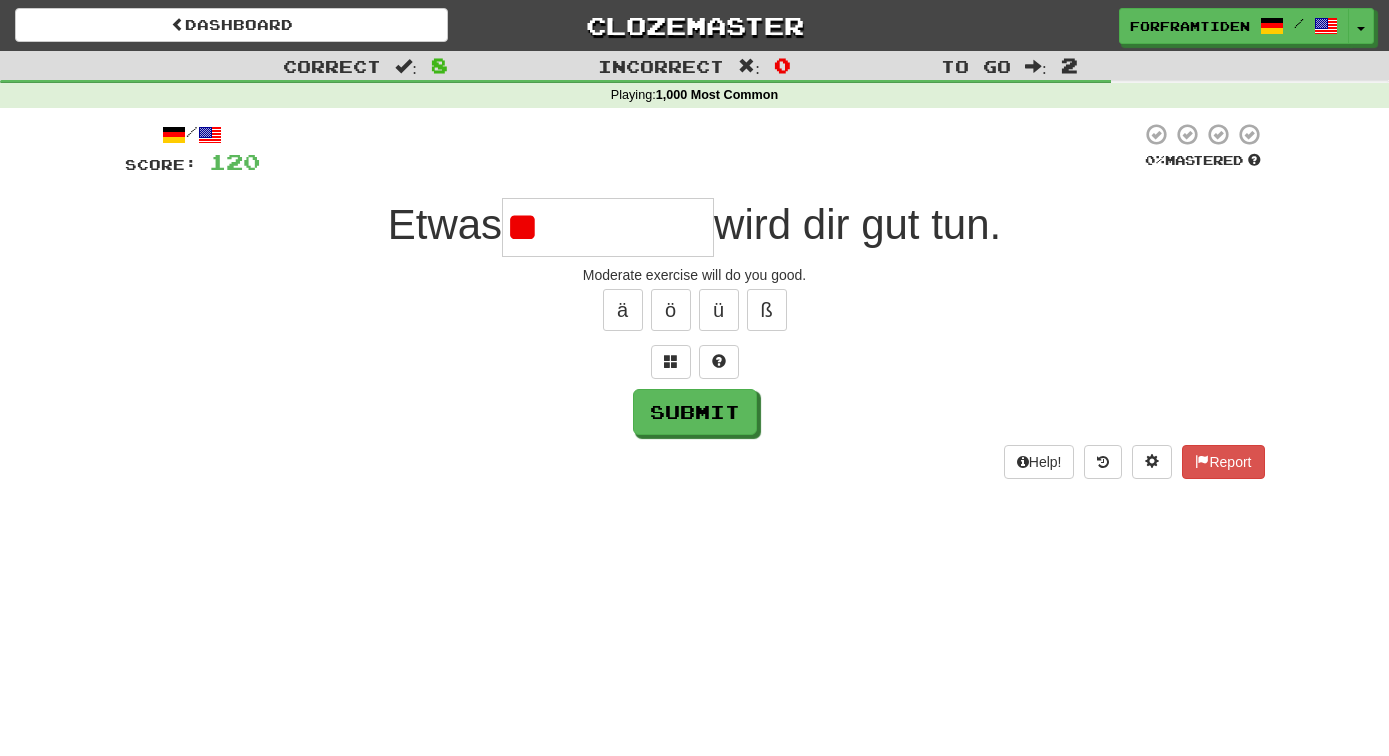 type on "*" 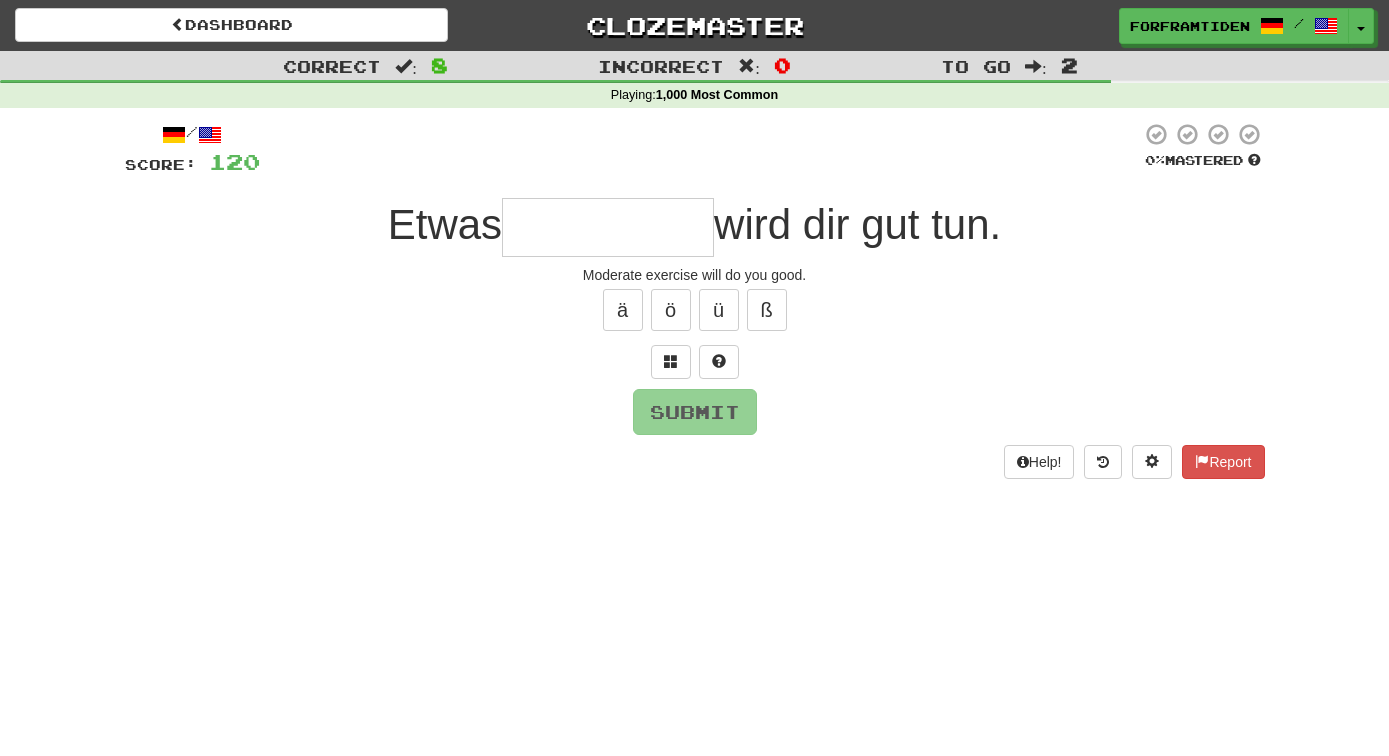 type on "*" 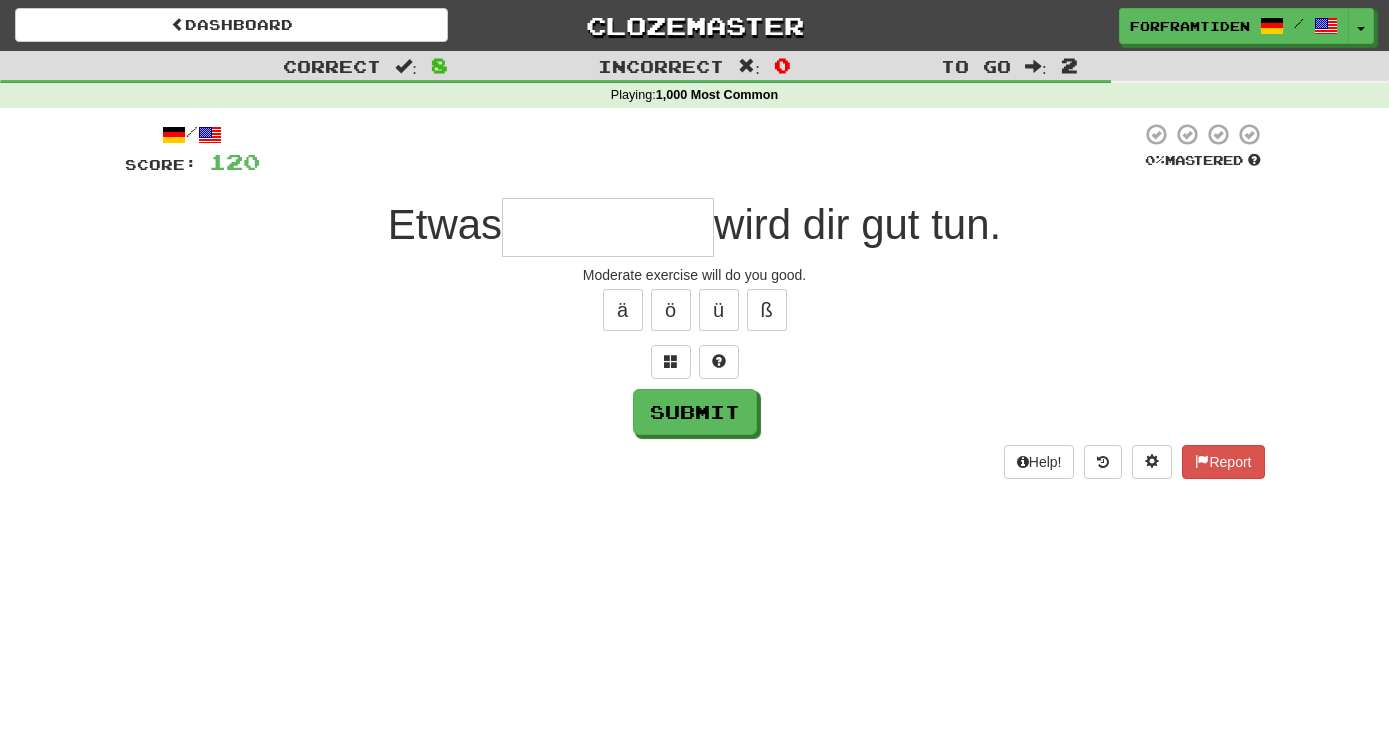 type on "*" 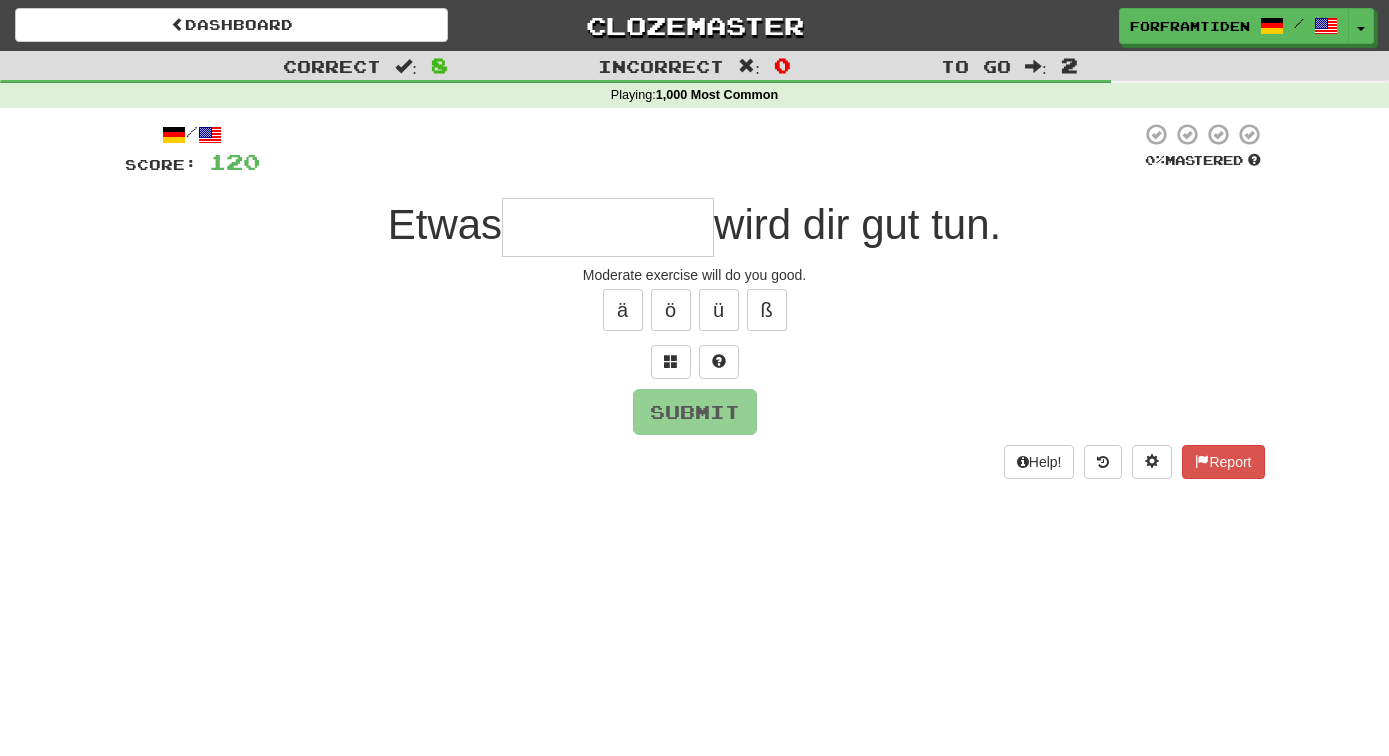 type on "*" 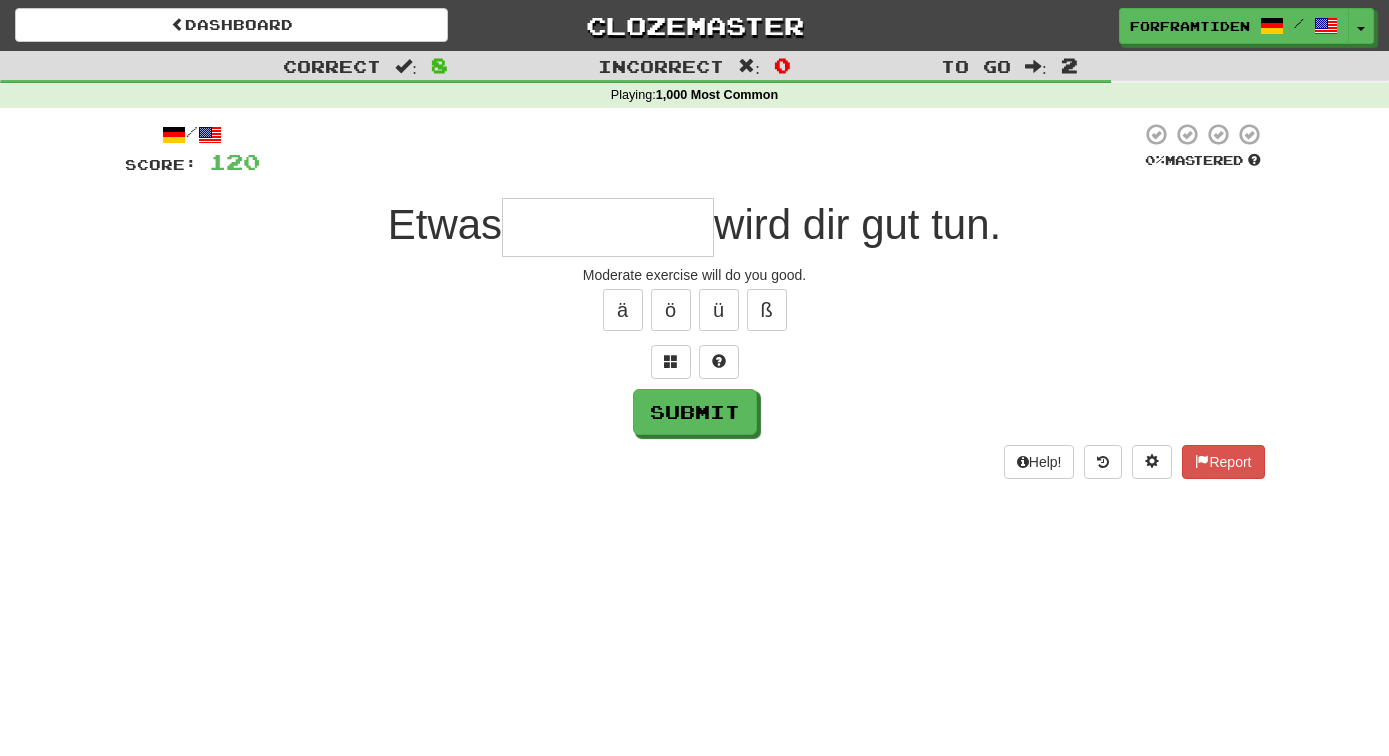 type on "*" 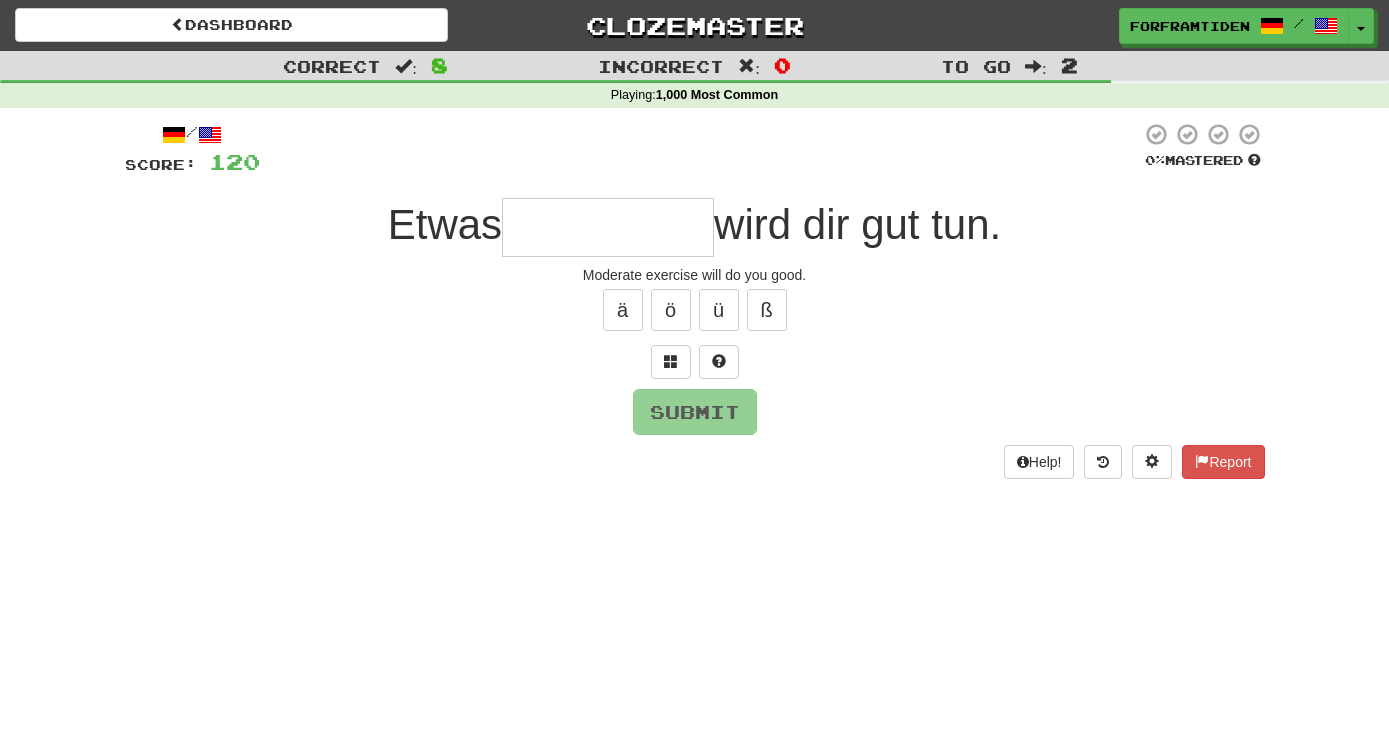 type on "*" 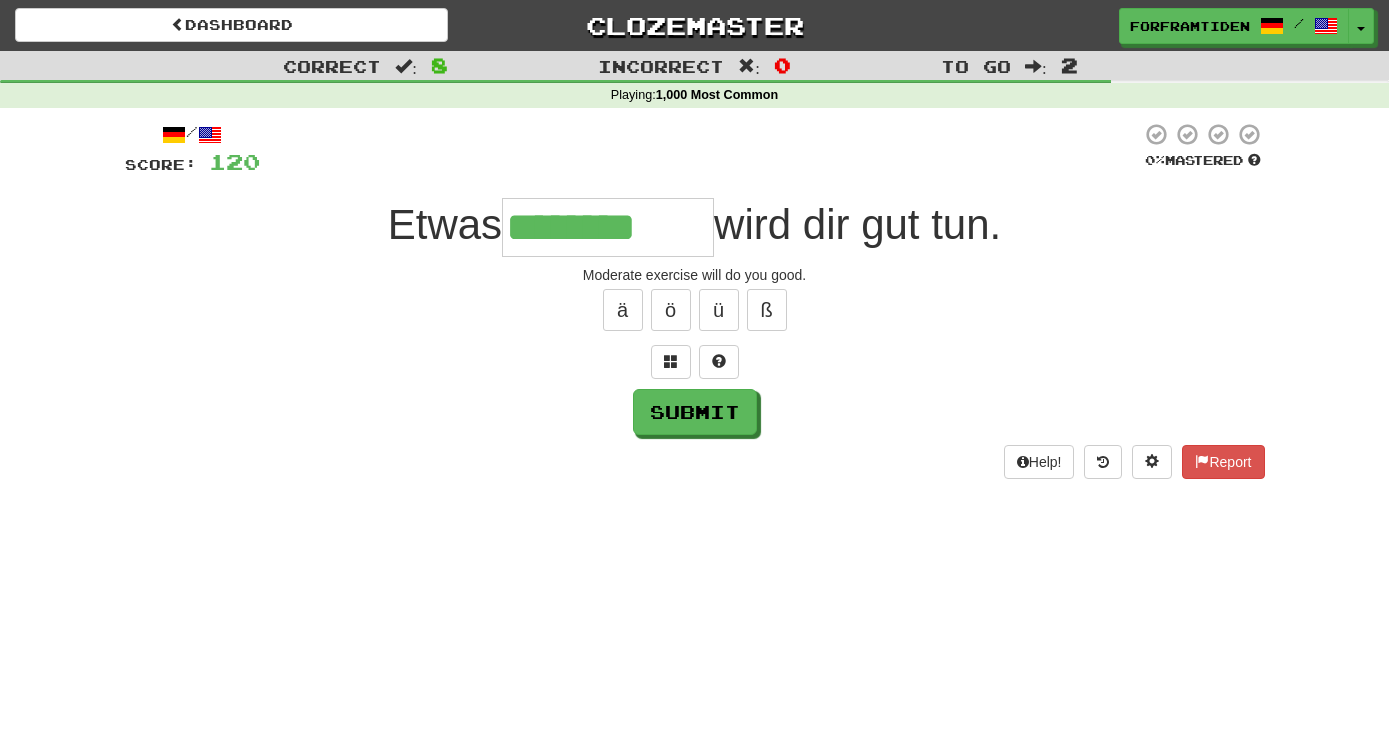 type on "********" 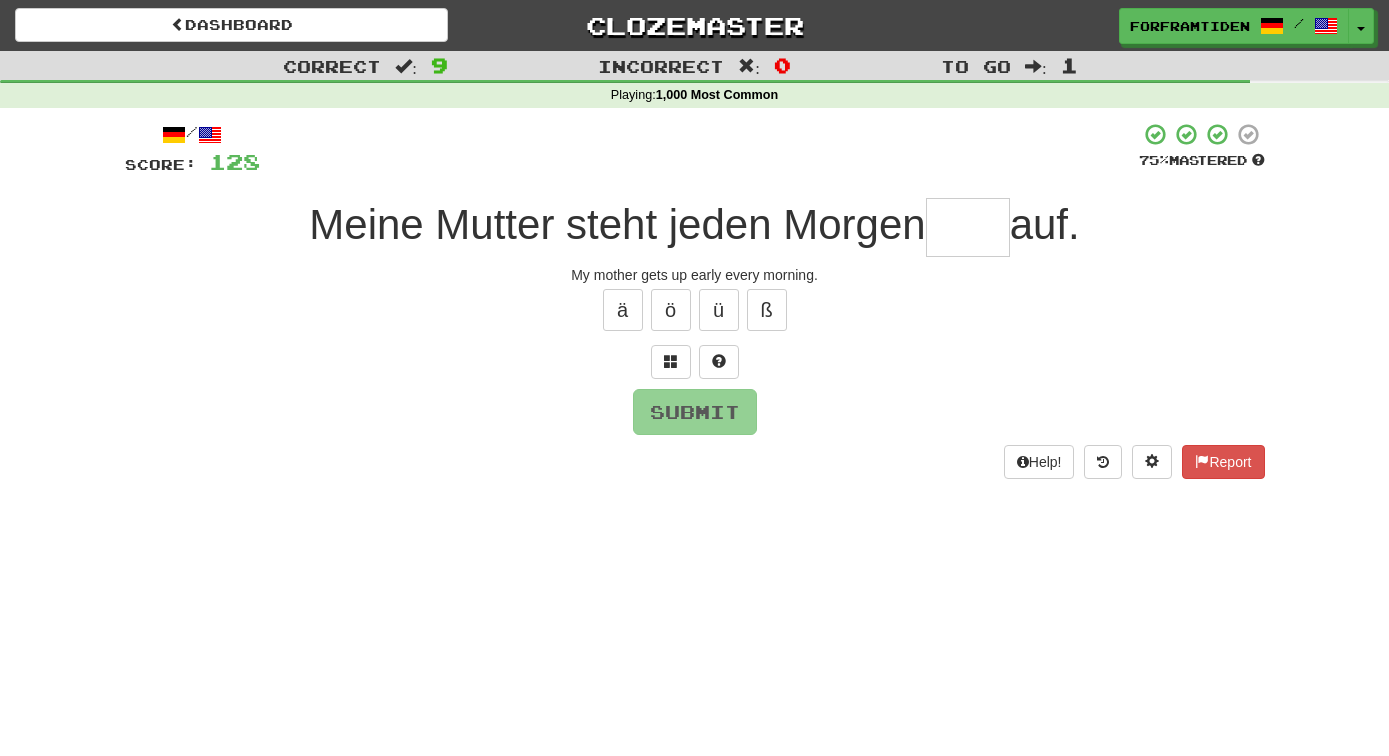 type on "*" 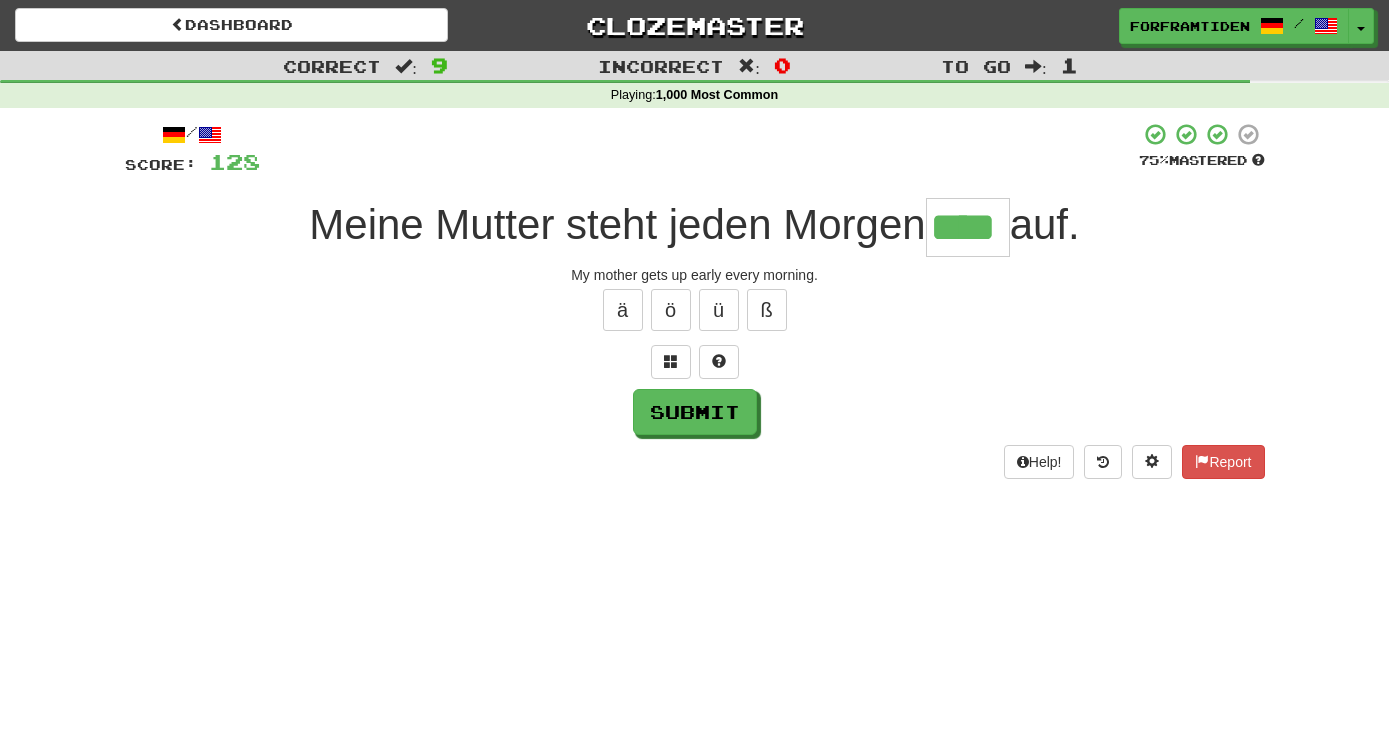 type on "****" 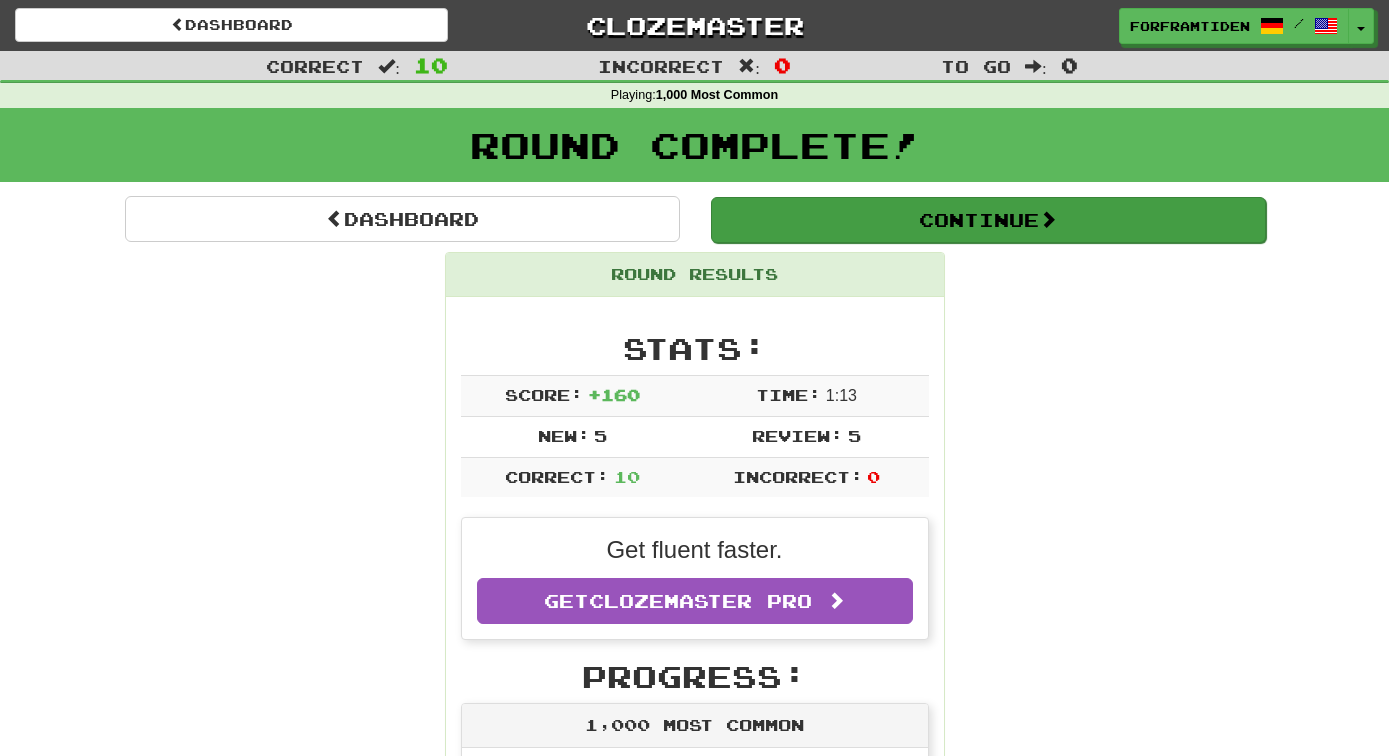 click on "Continue" at bounding box center [988, 220] 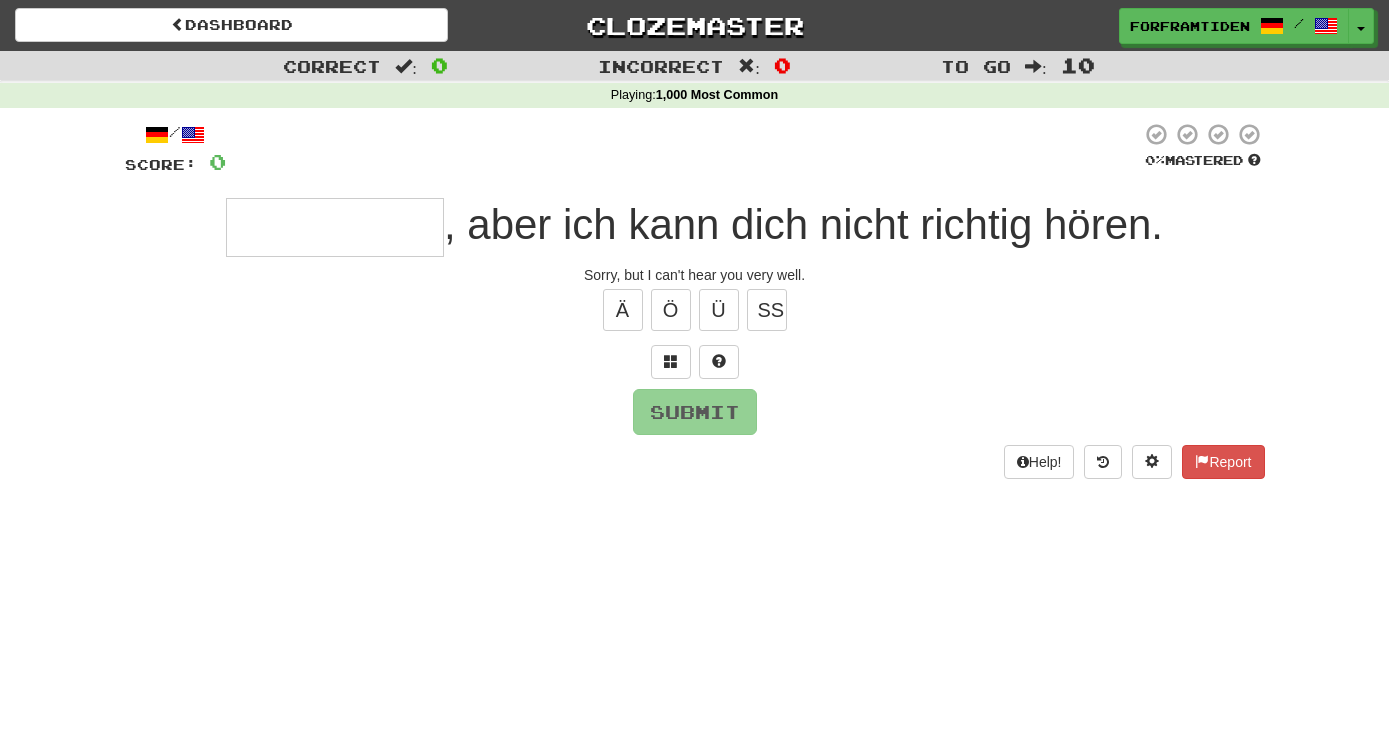type on "*" 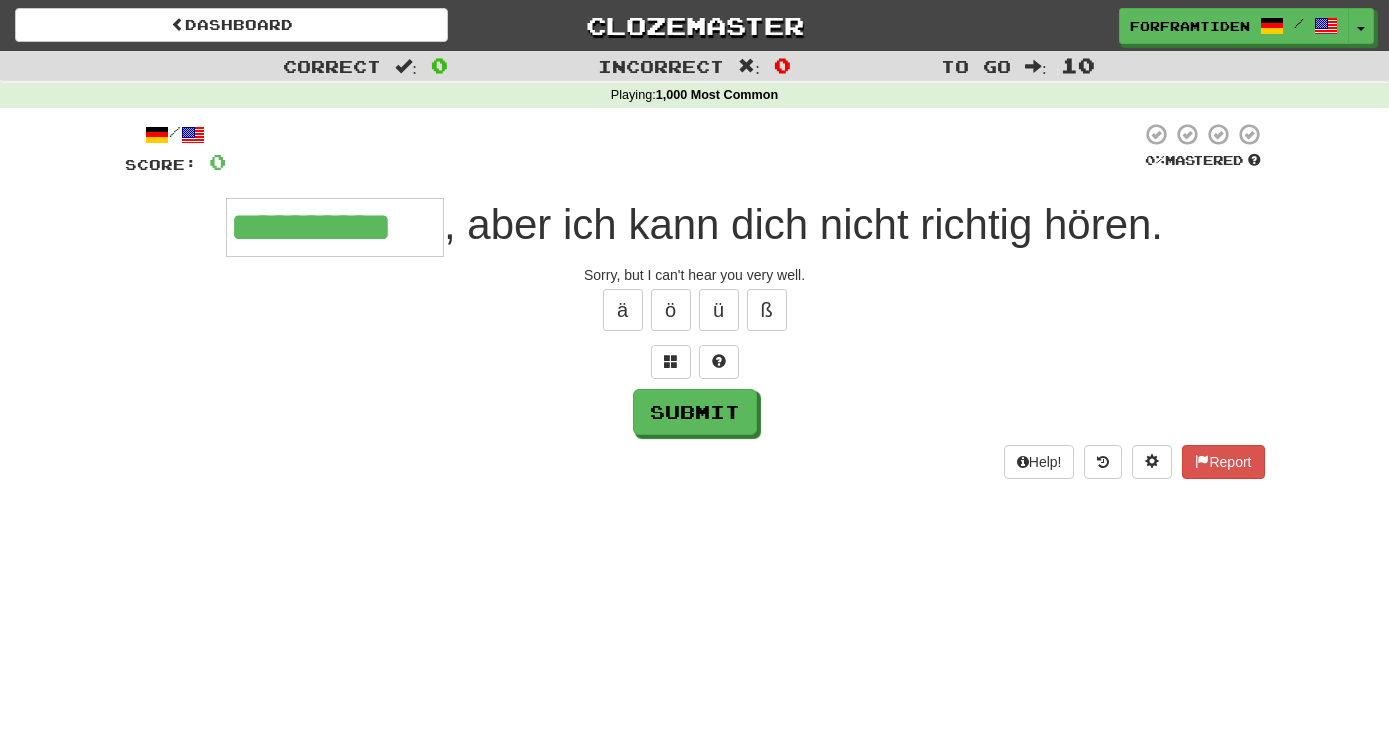 type on "**********" 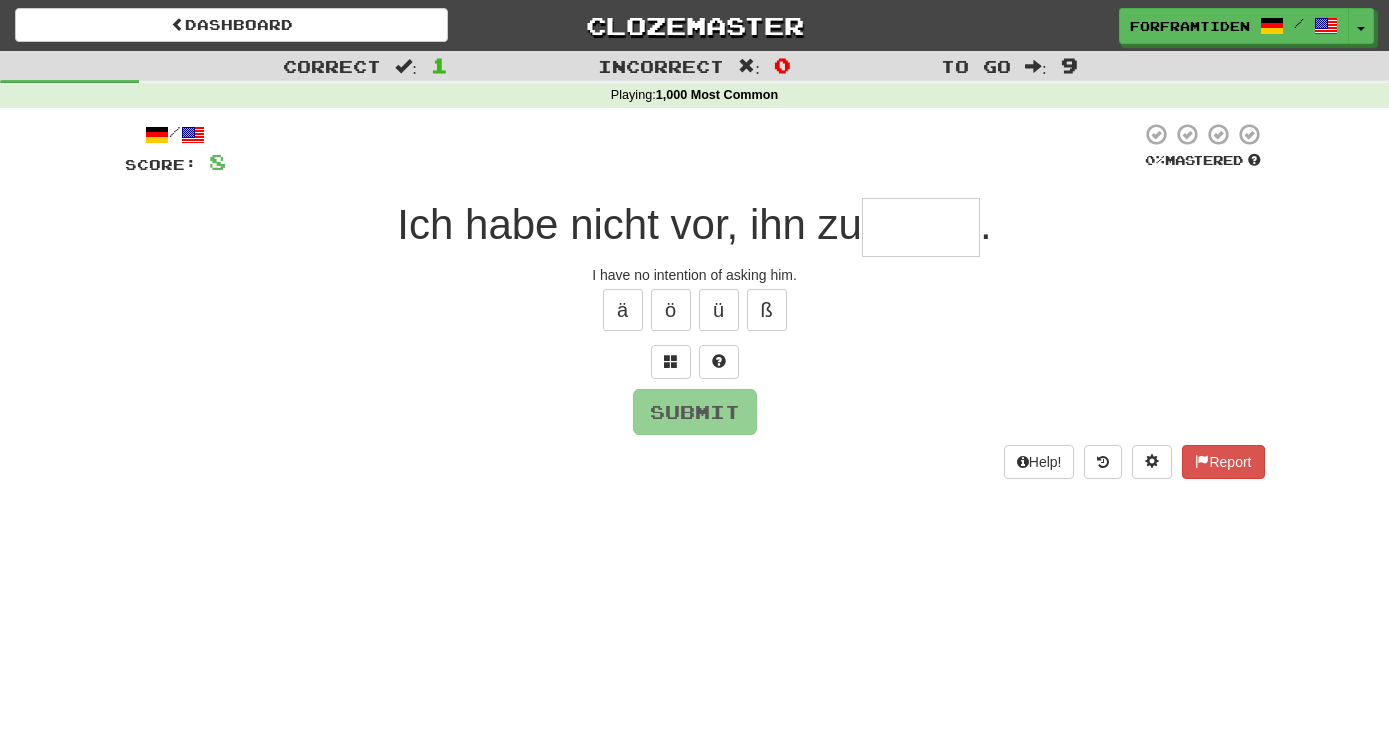type on "*" 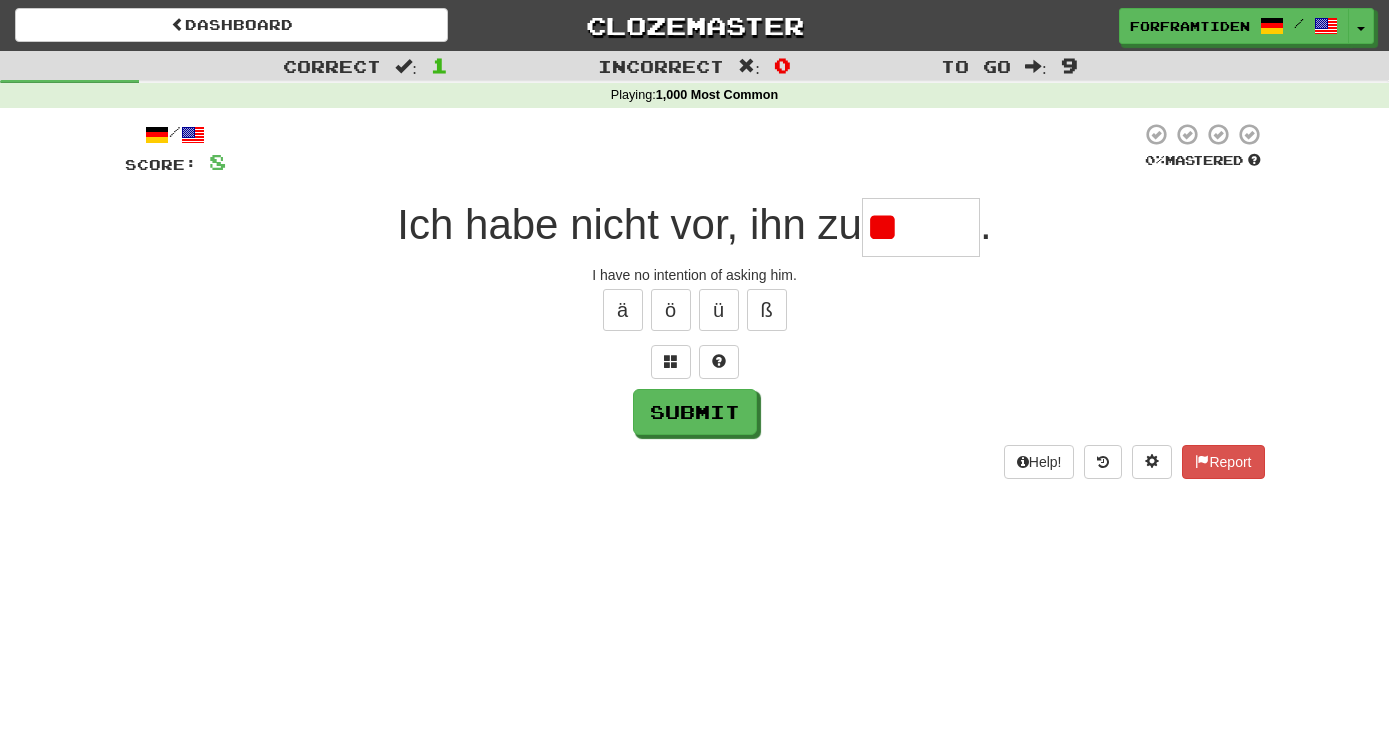 type on "*" 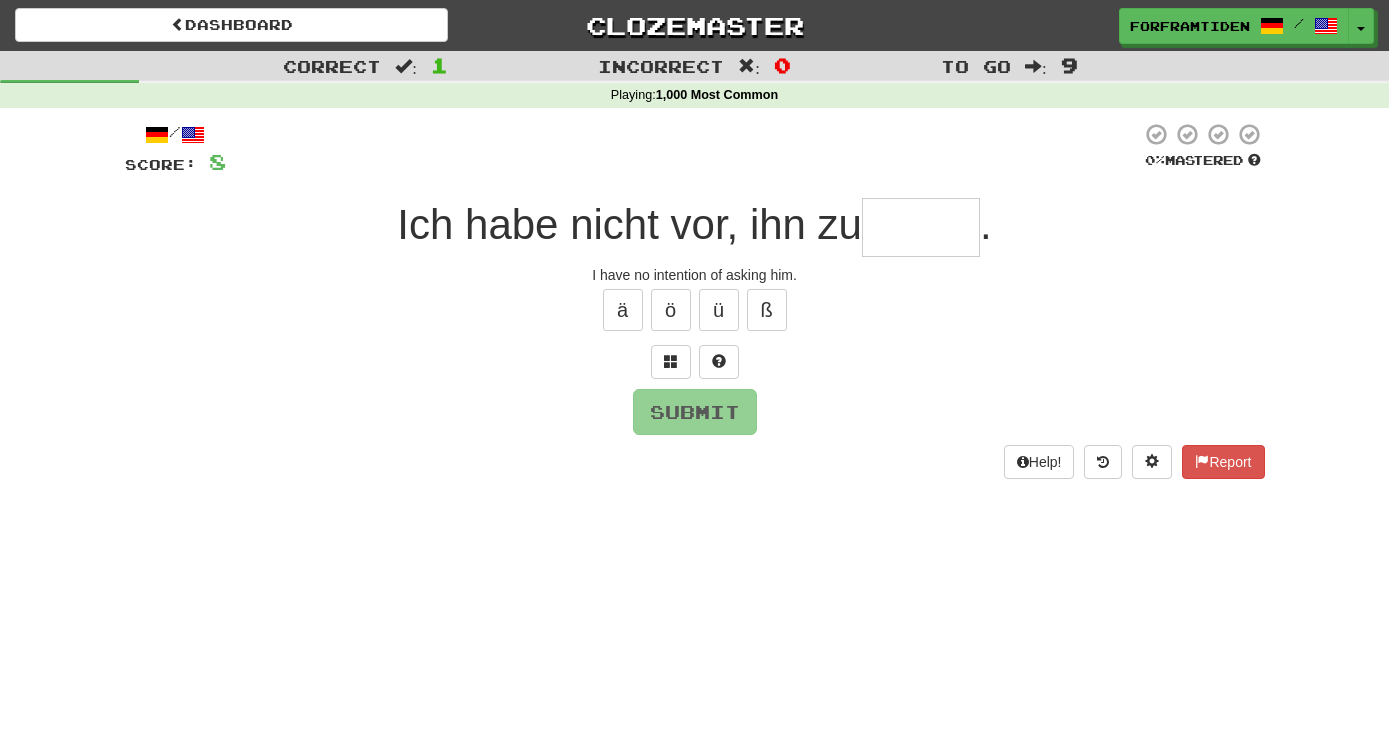 type on "*" 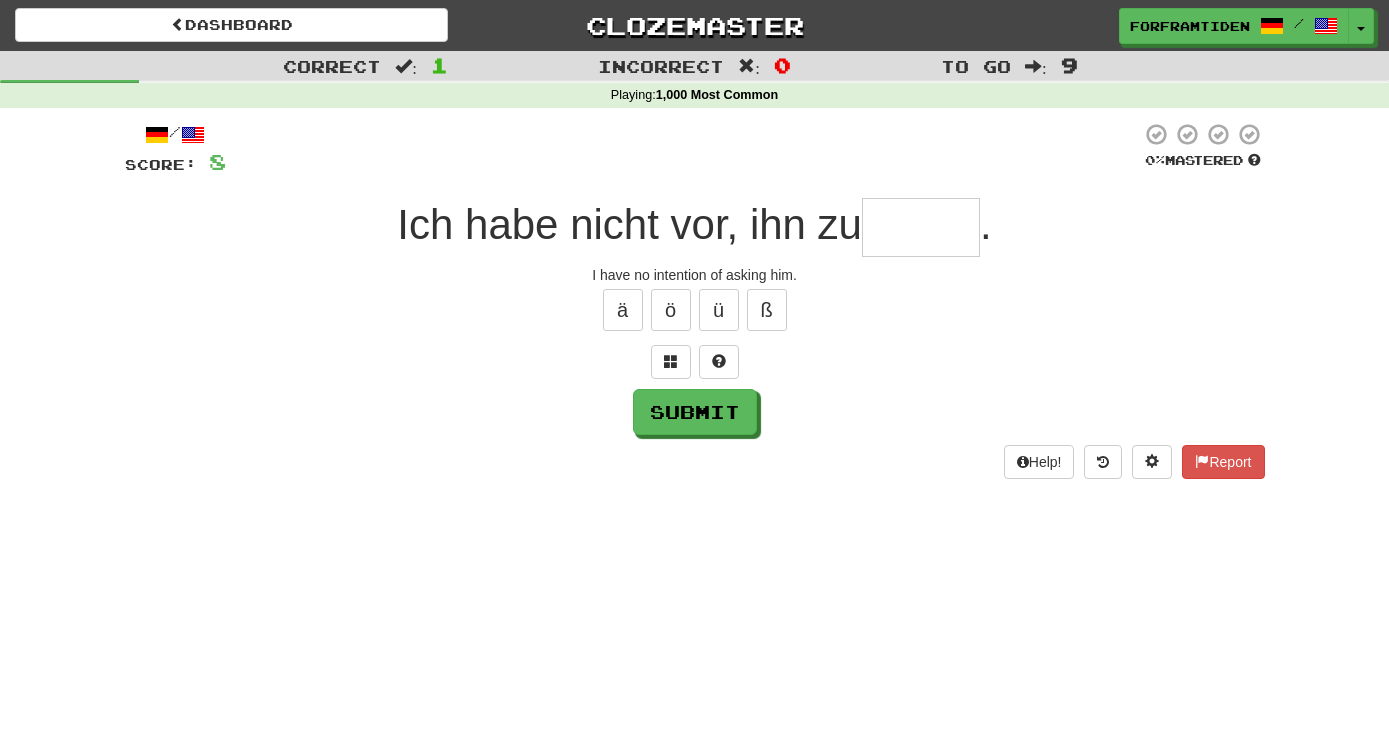type on "*" 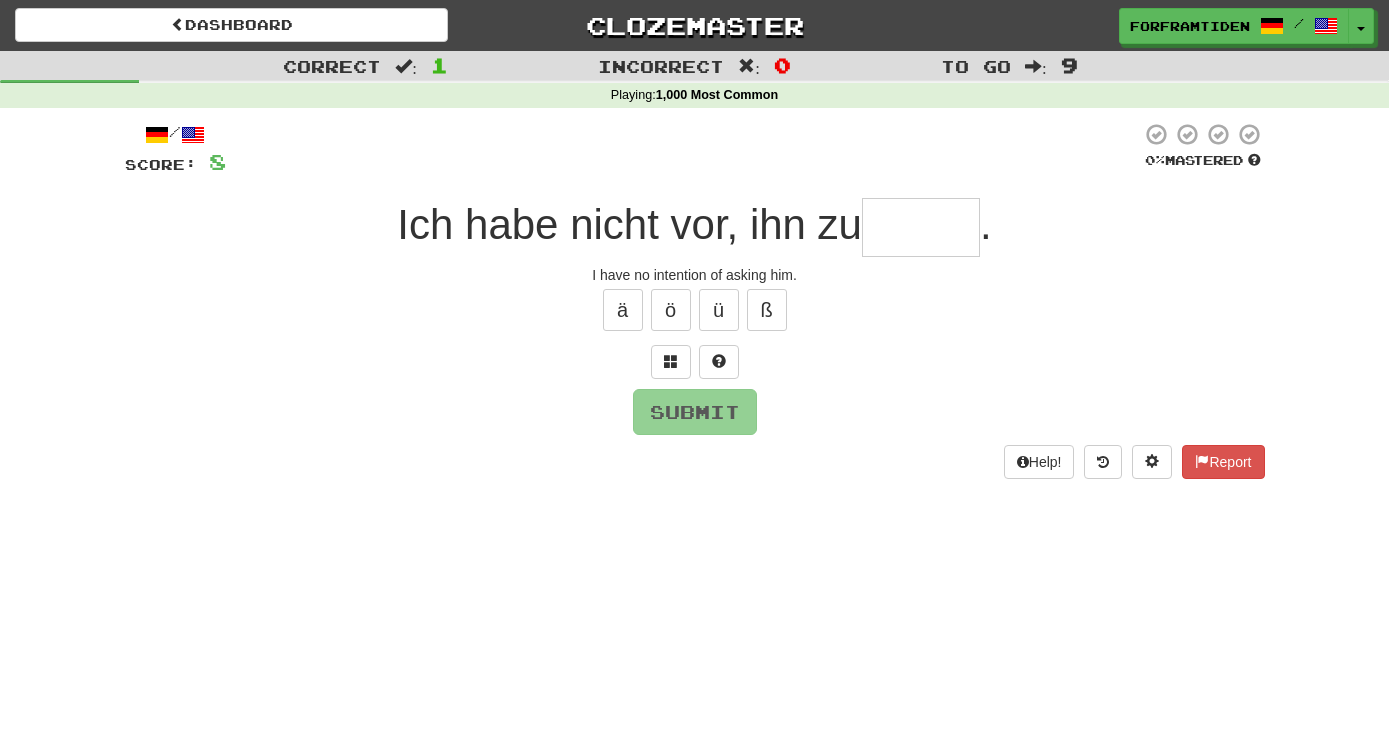 type on "*" 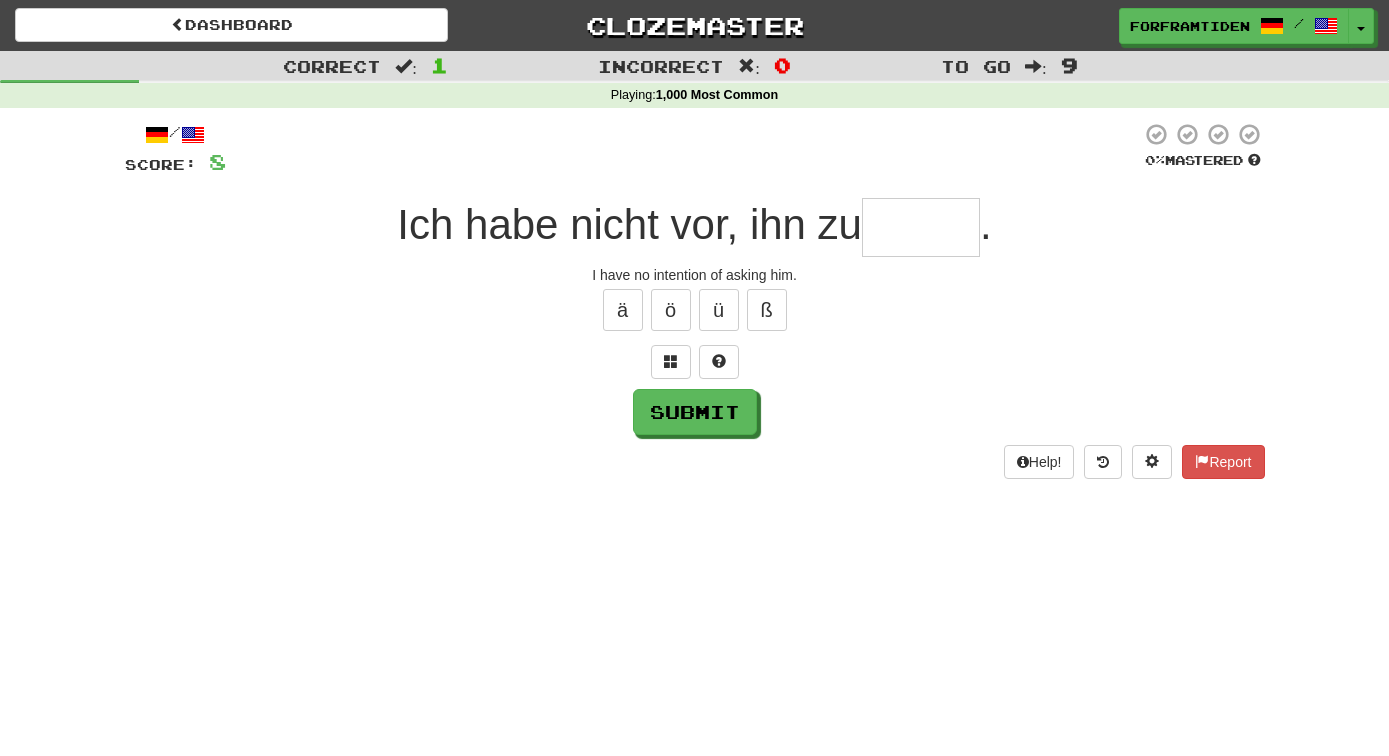 type on "*" 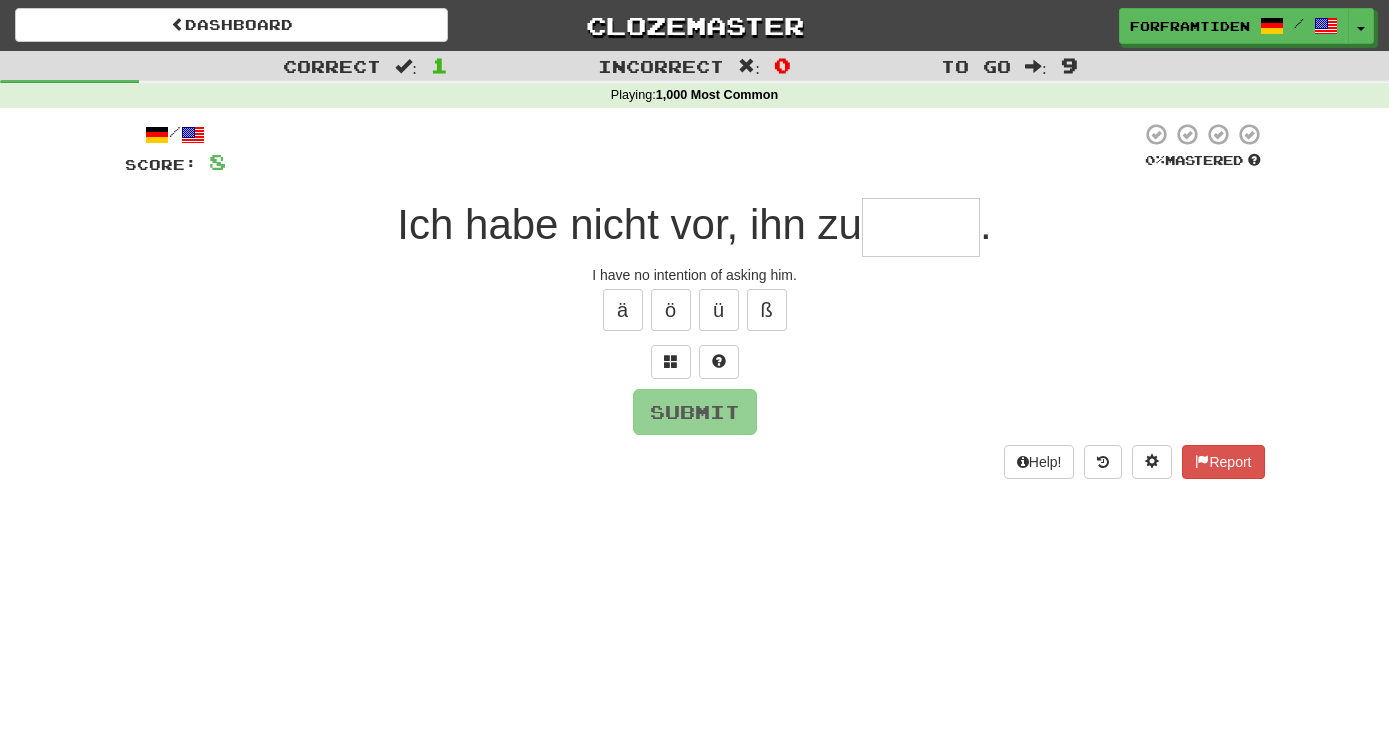 type on "*" 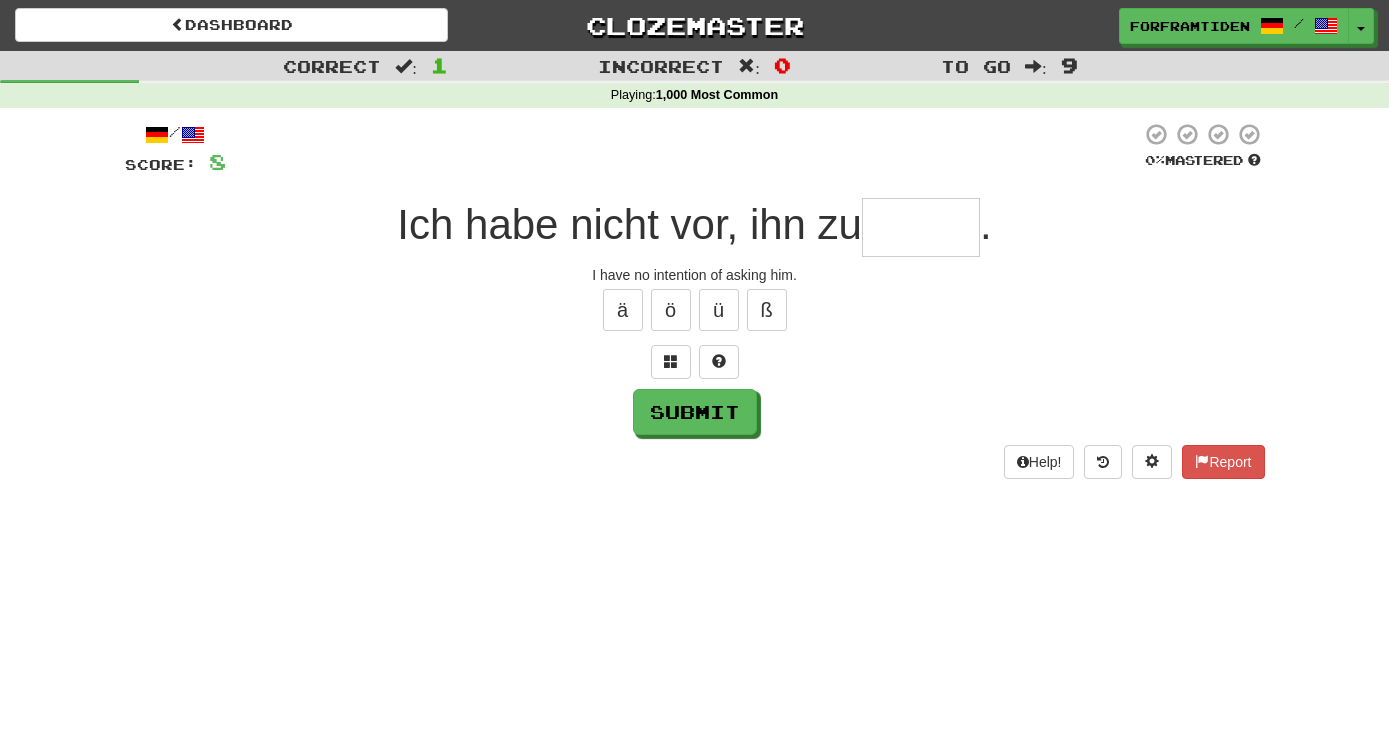 type on "*" 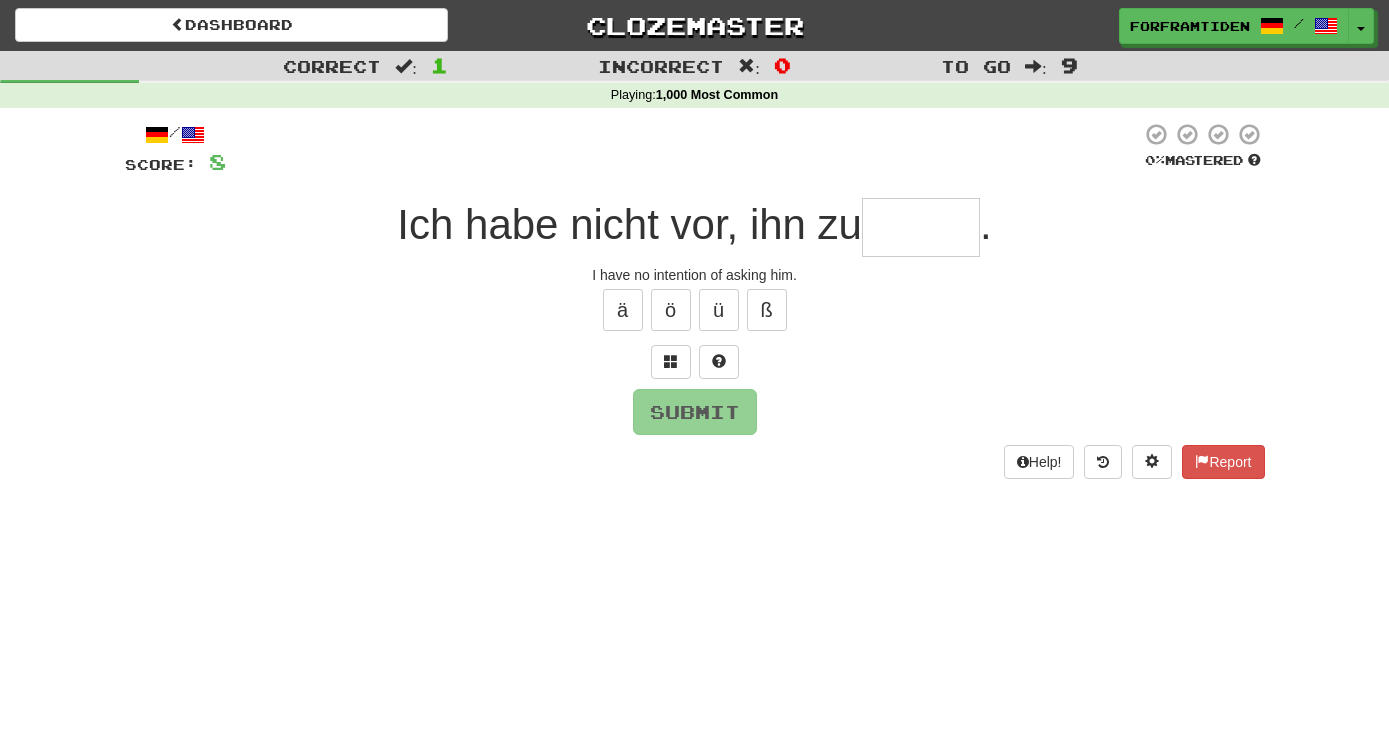 type on "*" 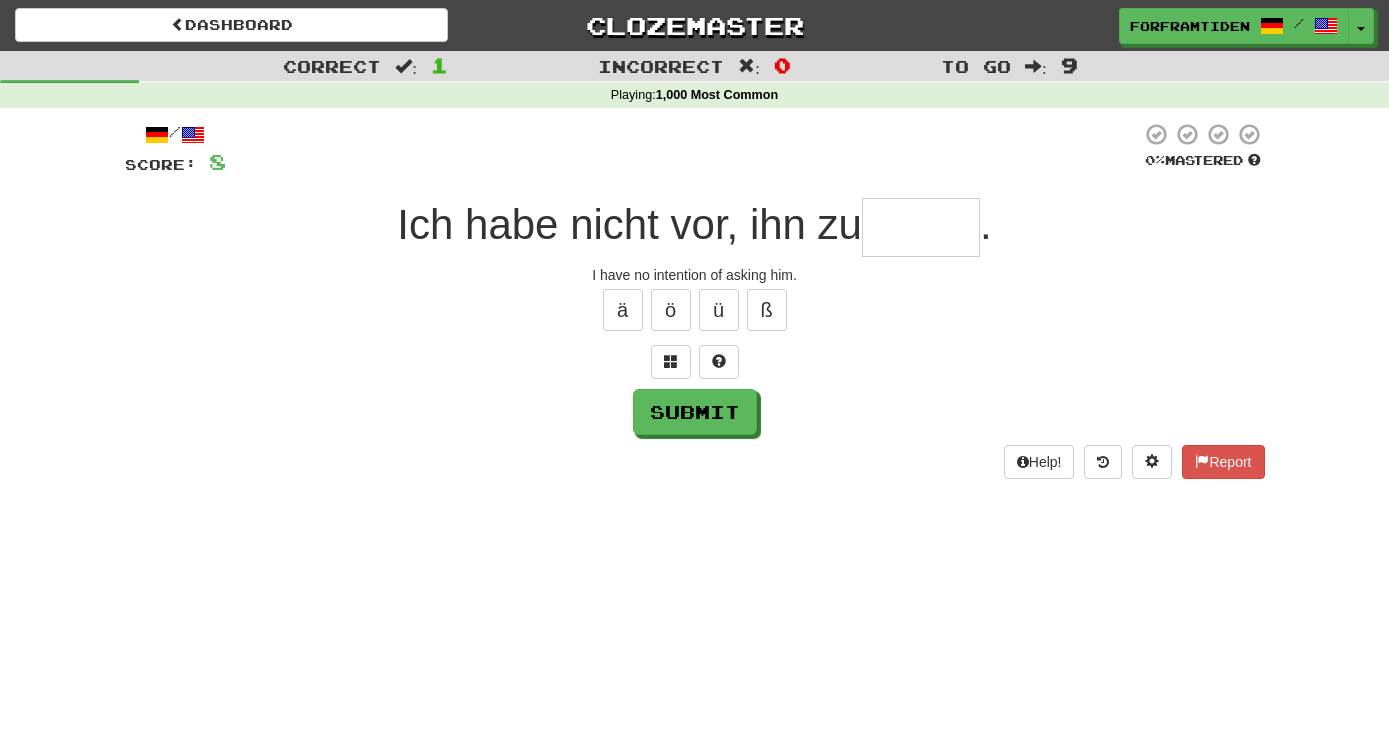 type on "*" 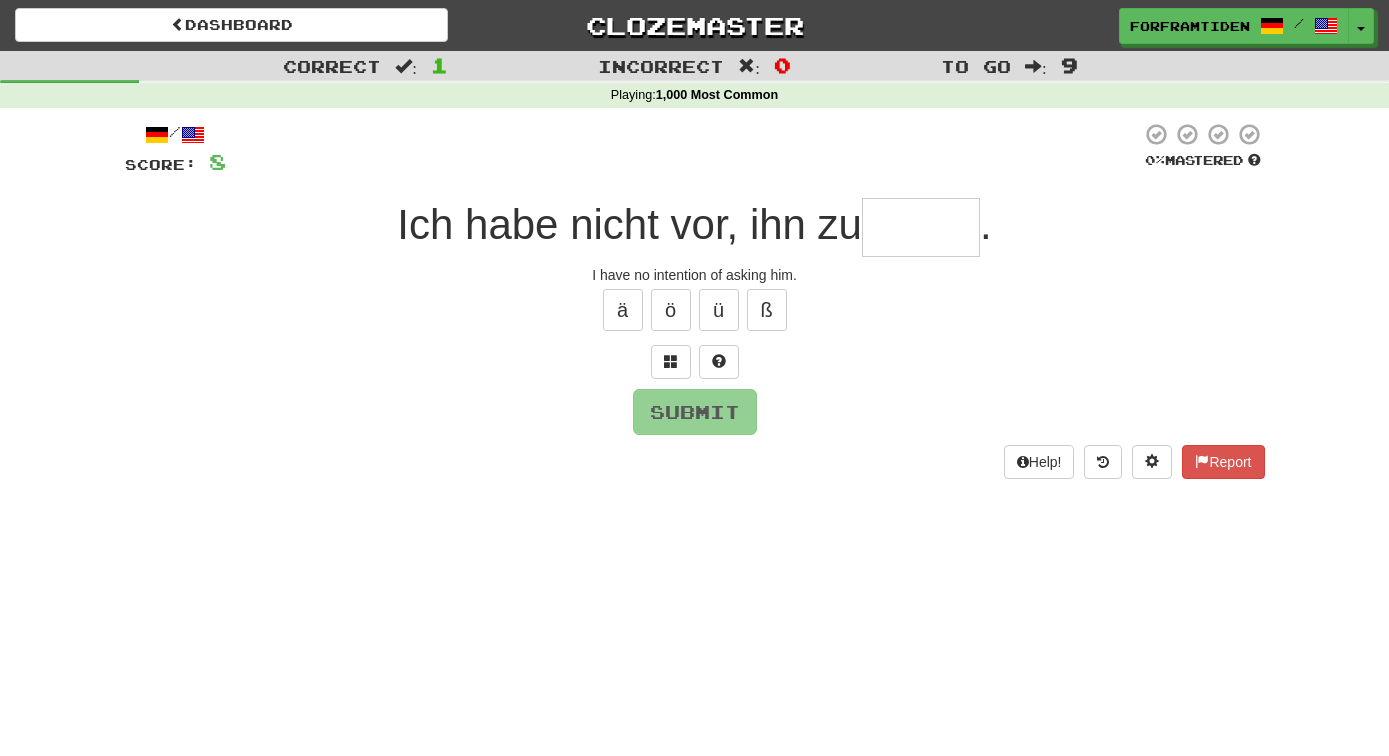 type on "*" 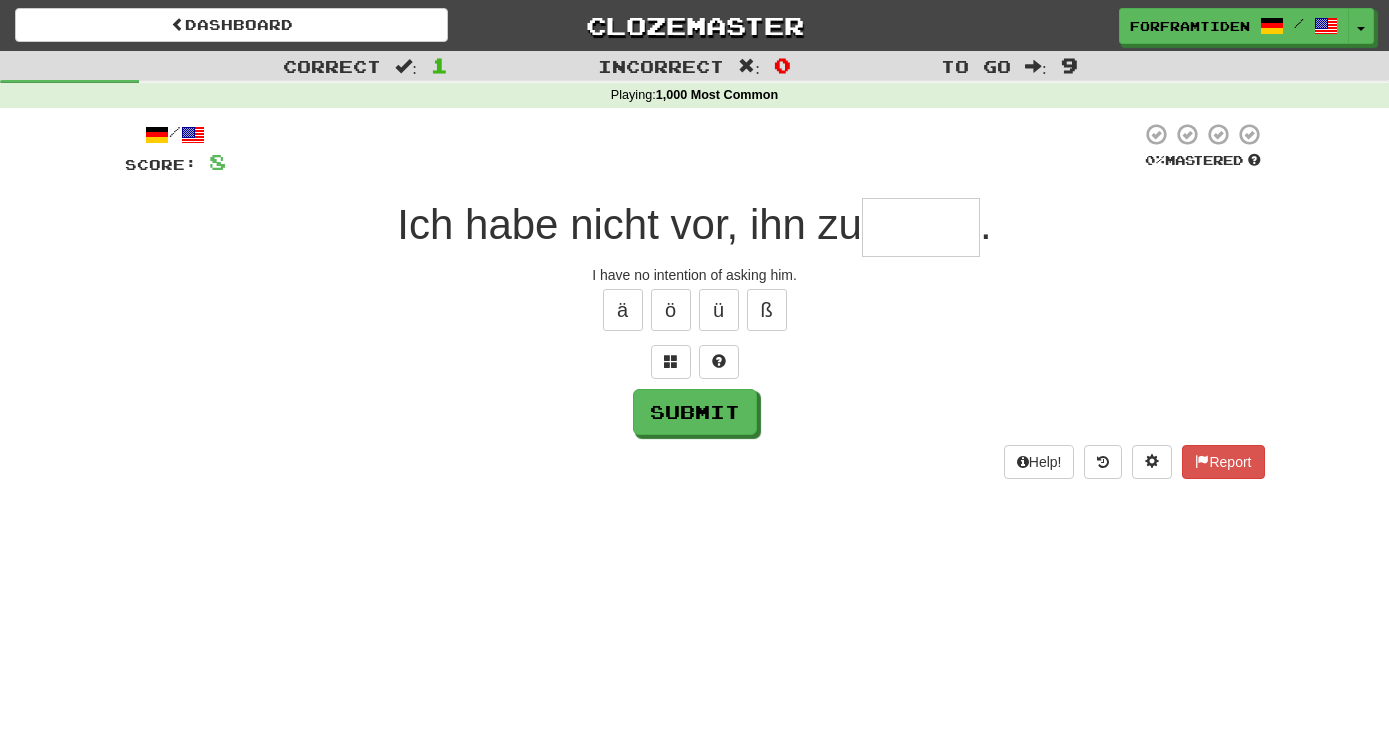 type on "*" 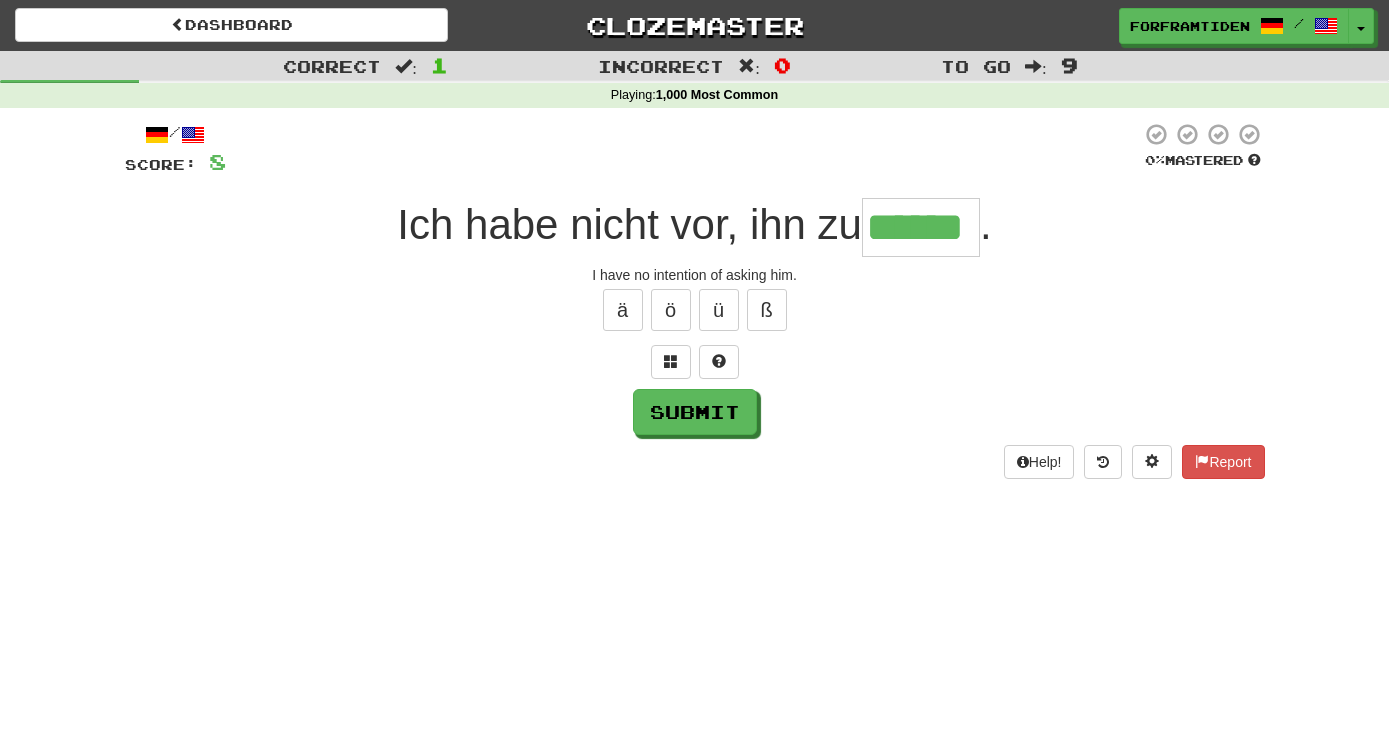 type on "******" 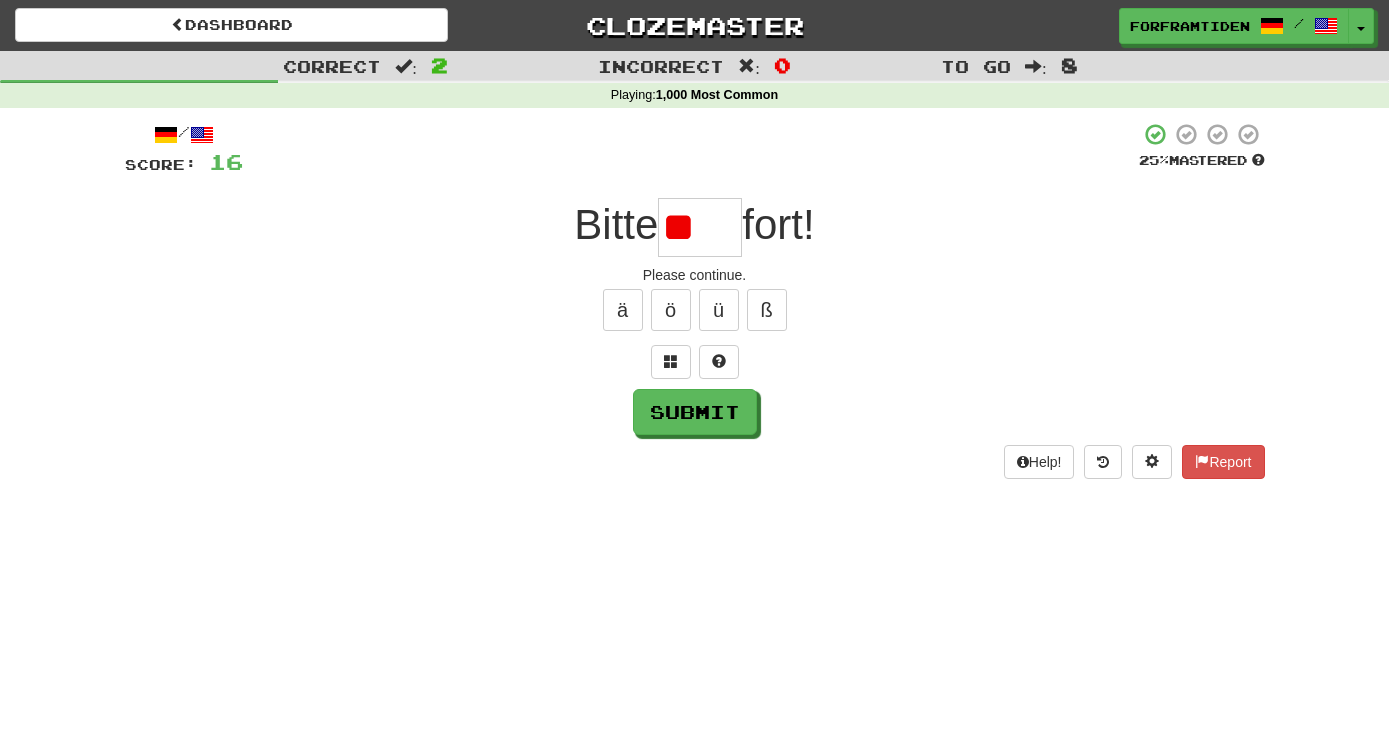 type on "*" 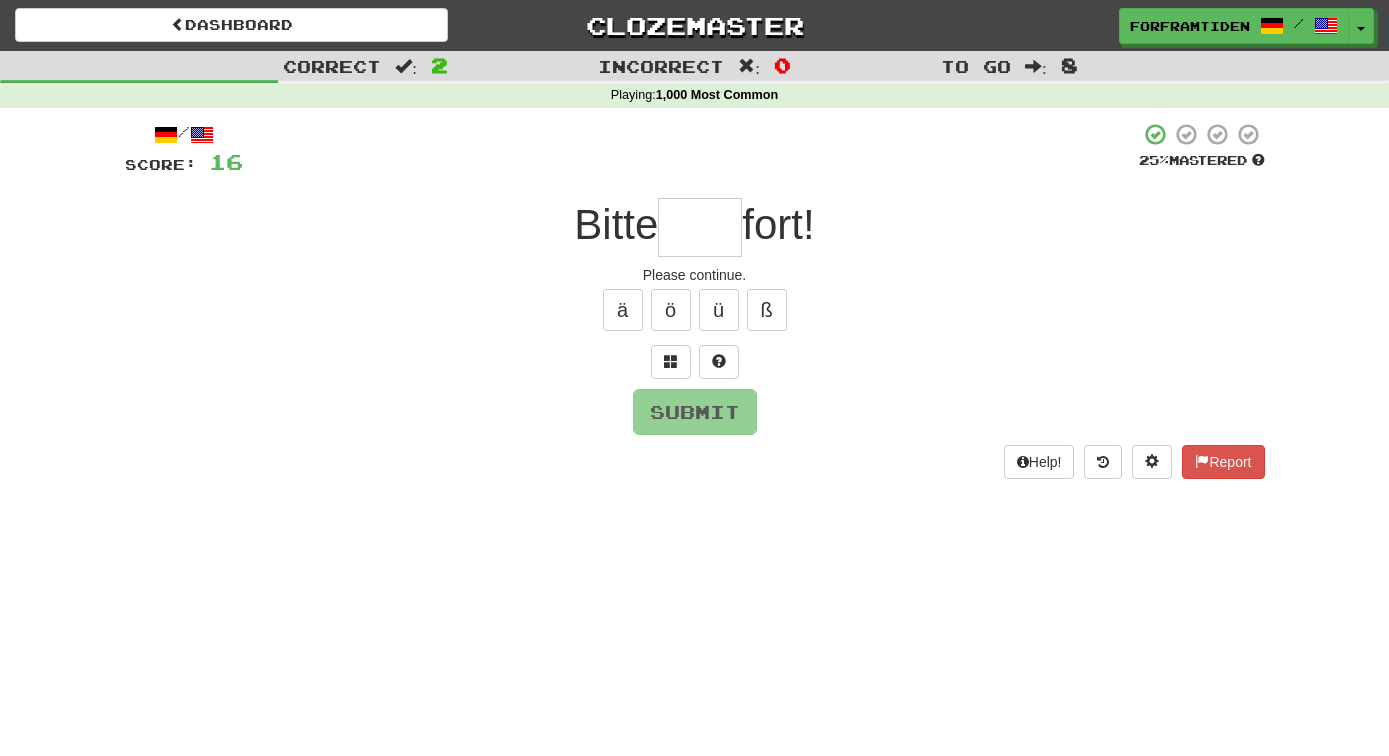 type on "*" 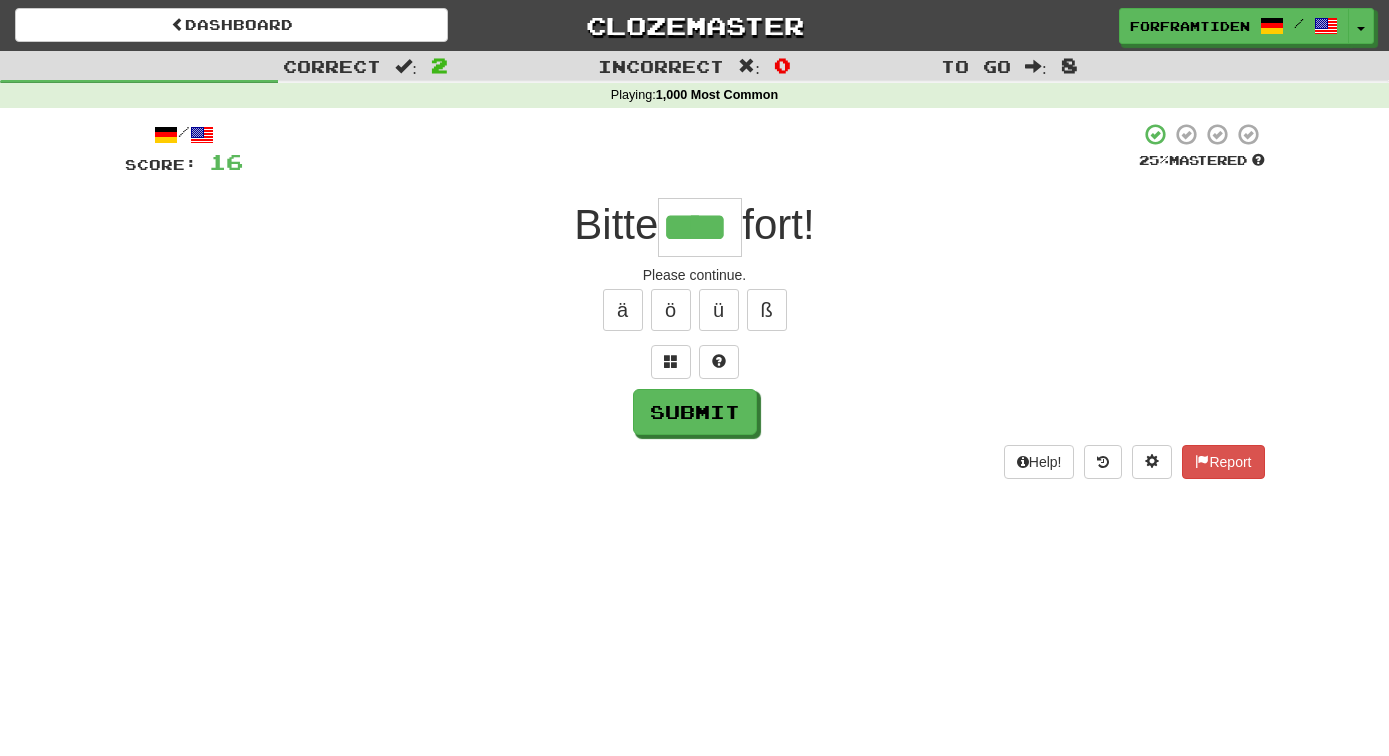 type on "****" 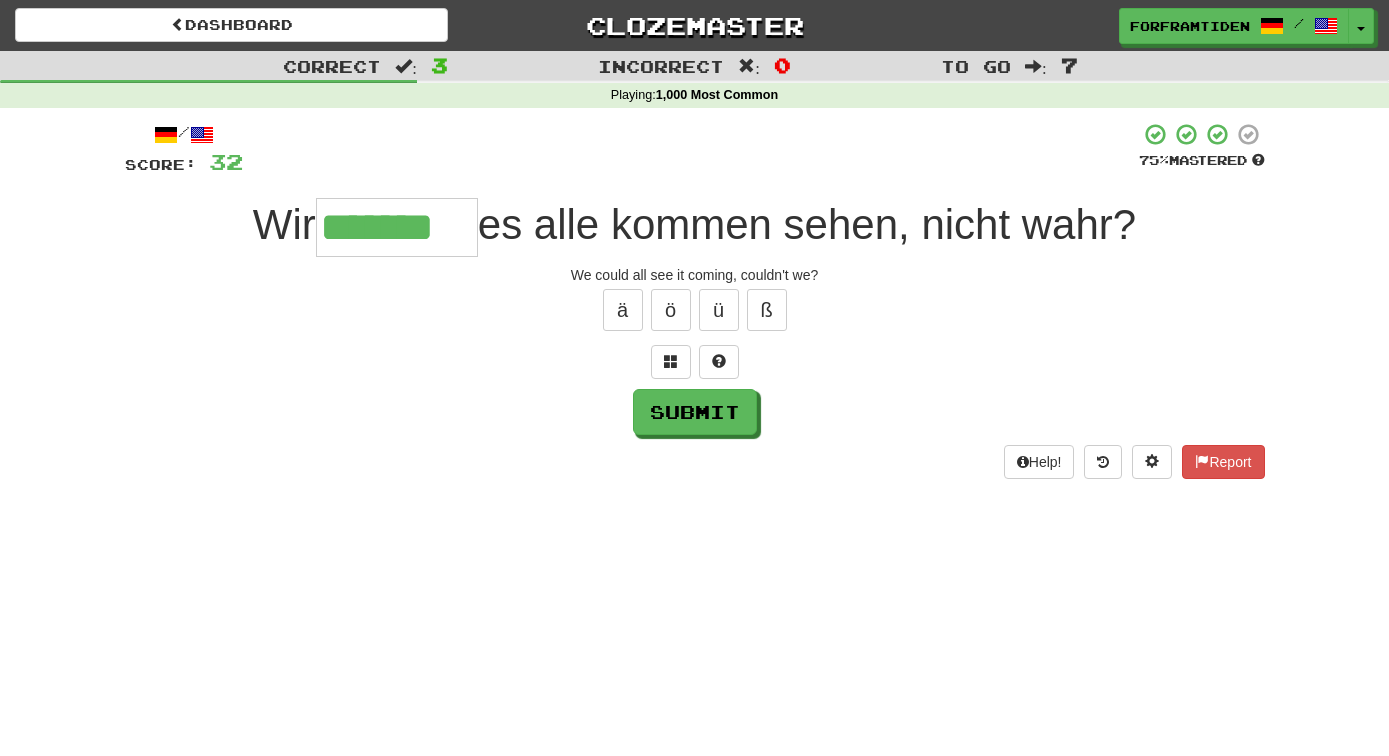 type on "*******" 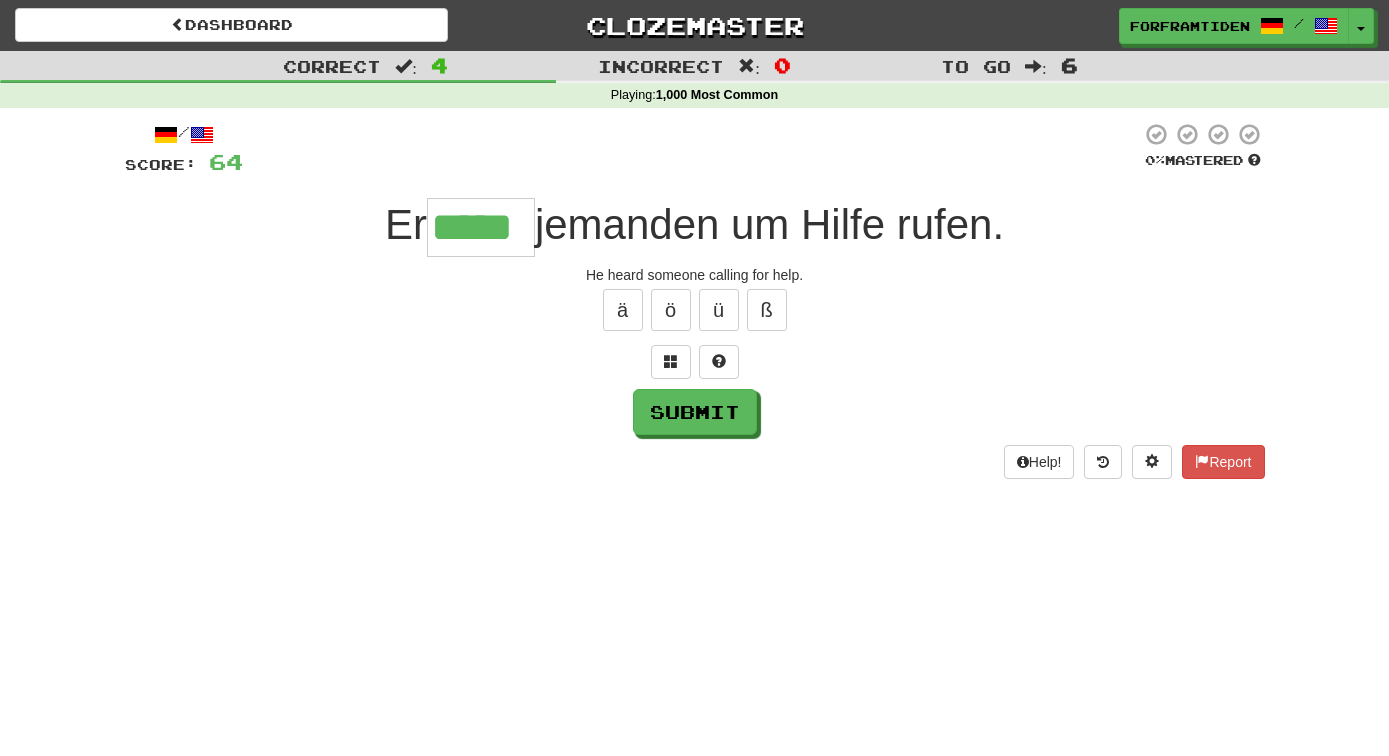 type on "*****" 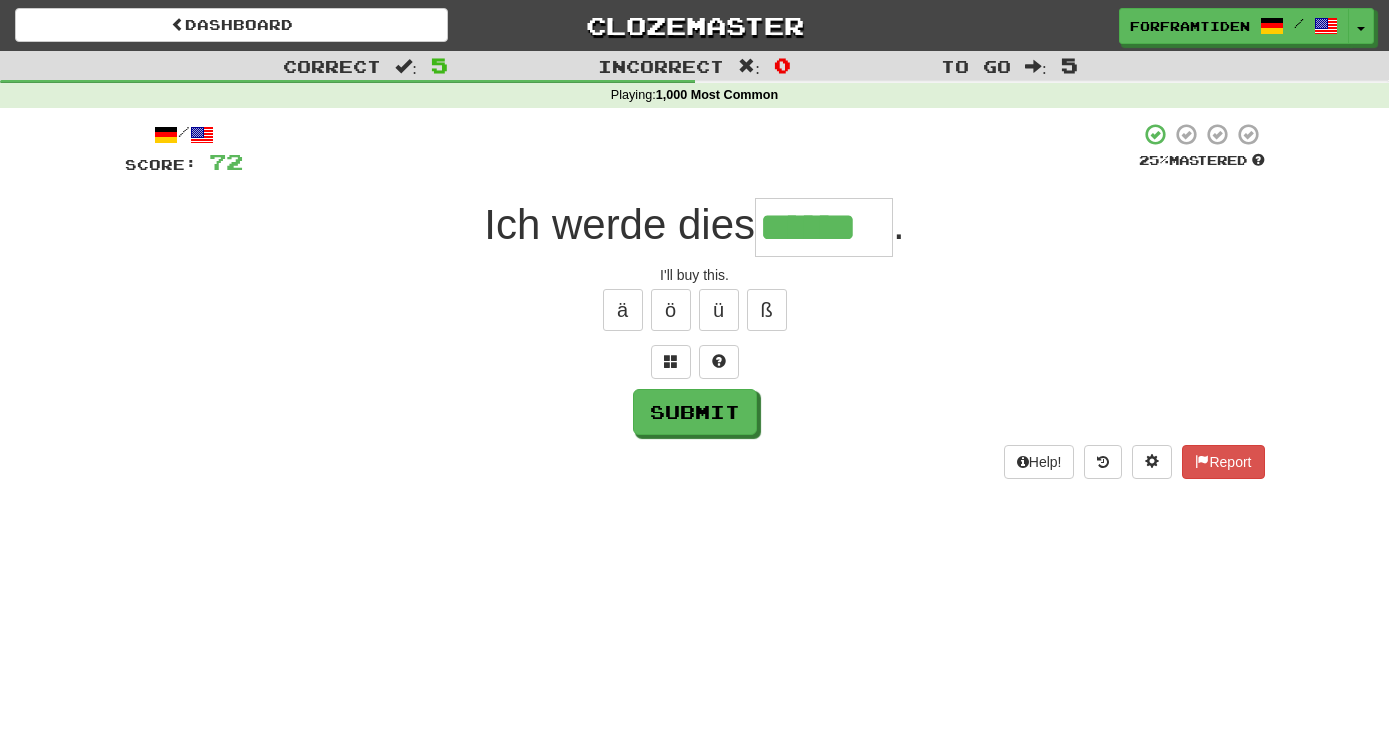 type on "******" 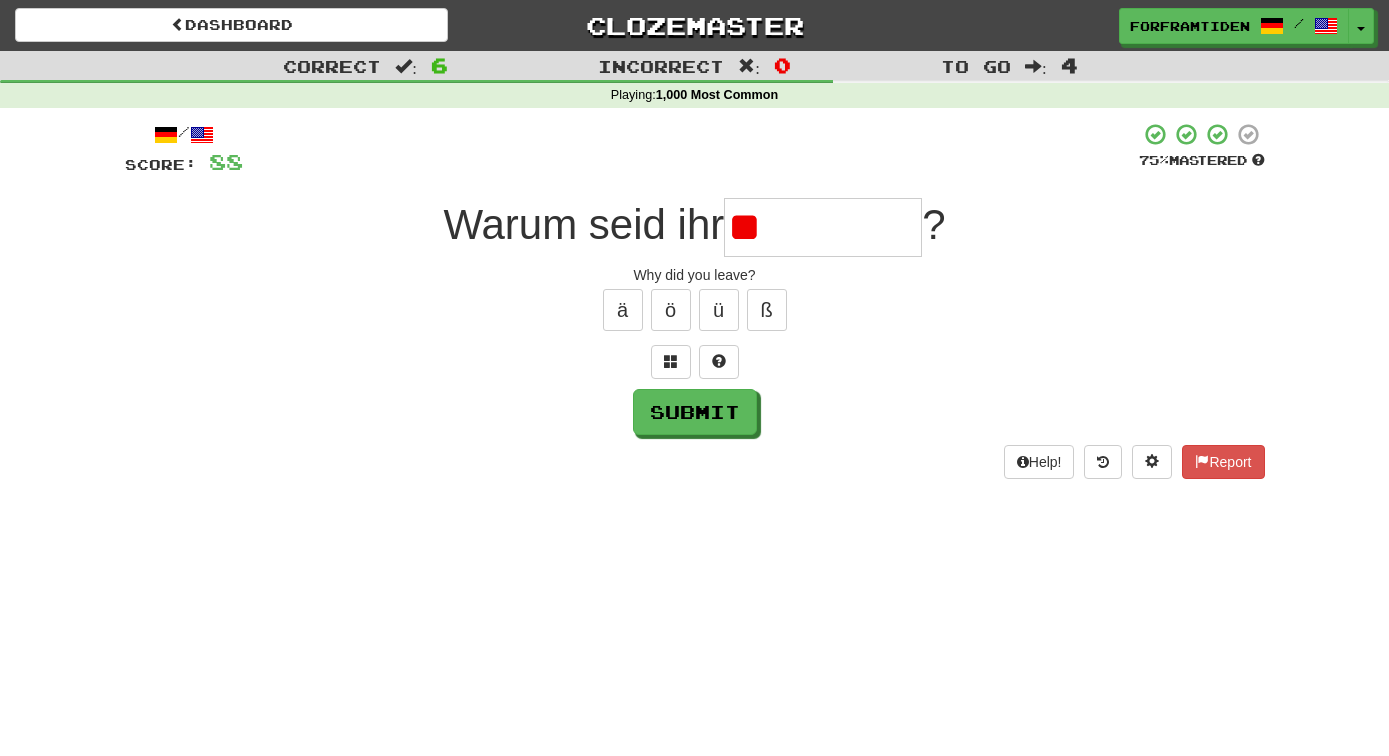 type on "*" 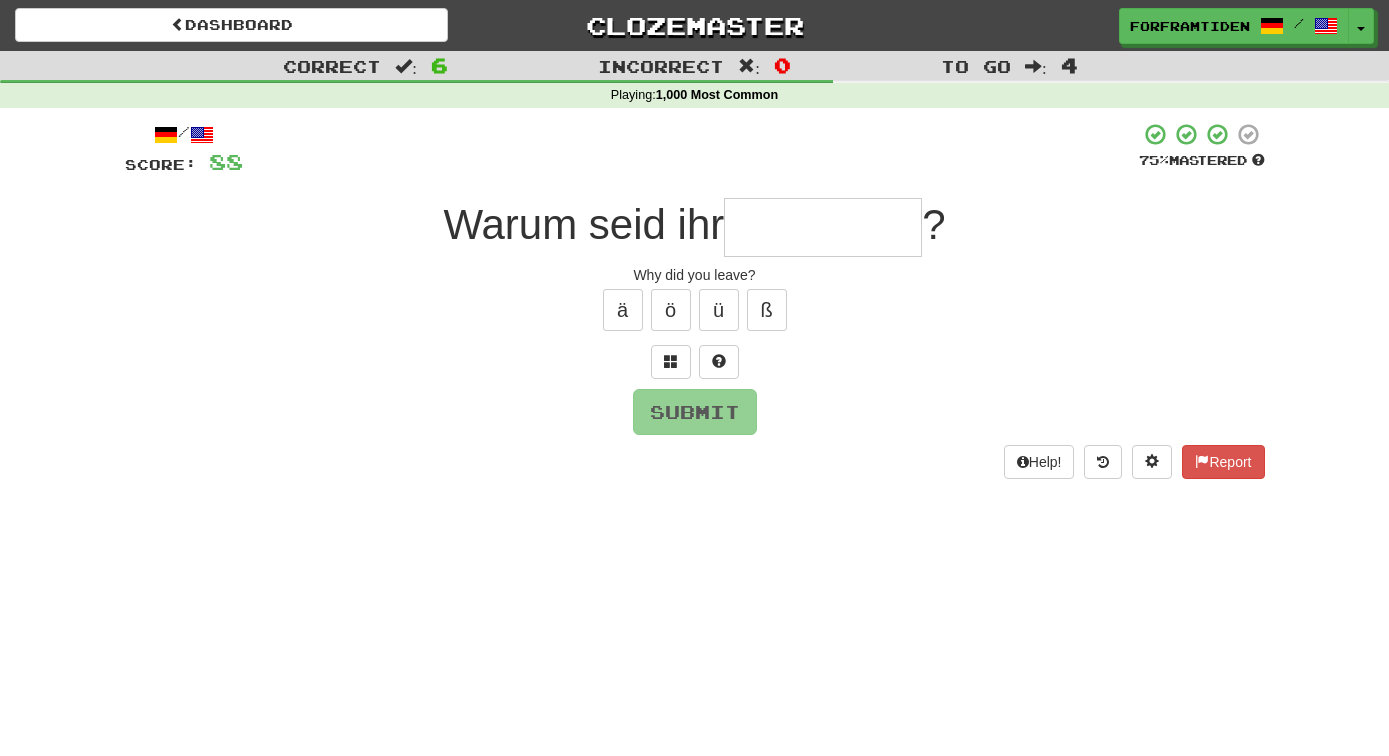 type on "*" 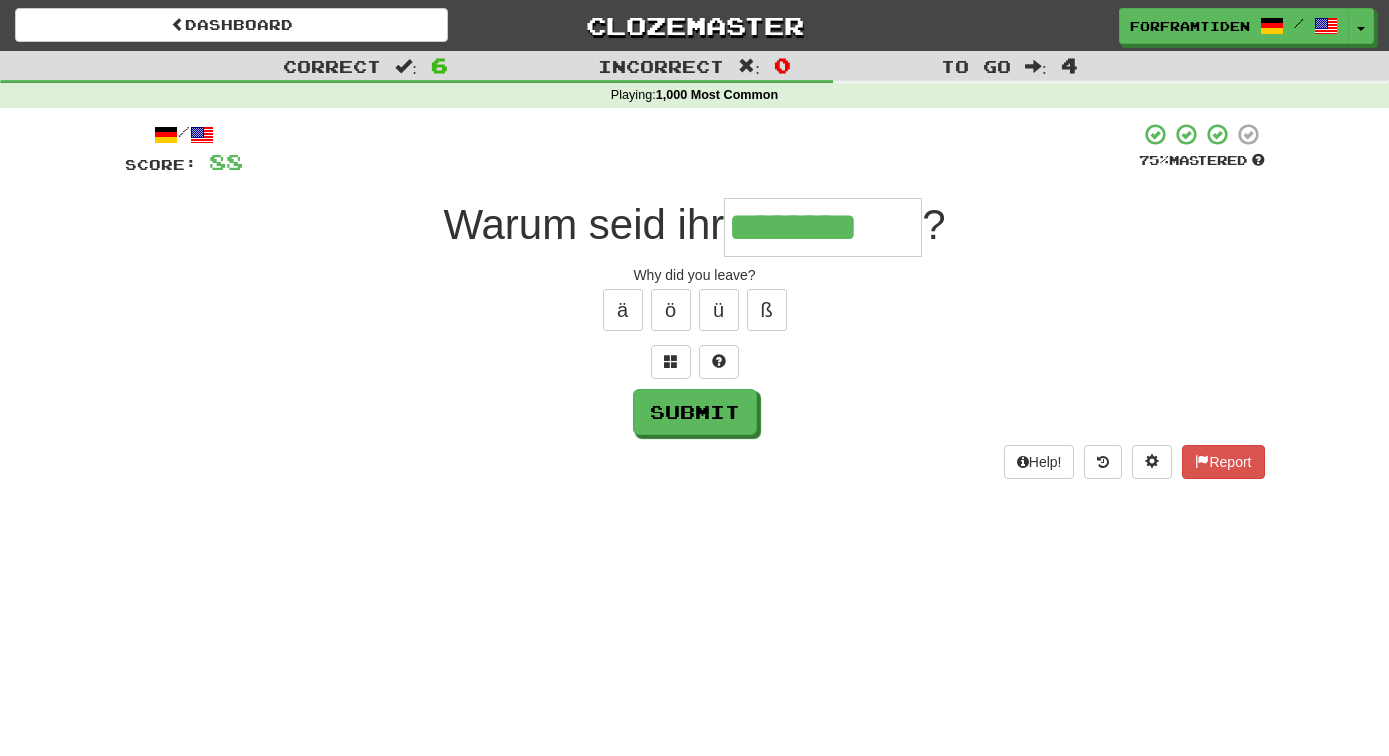 type on "********" 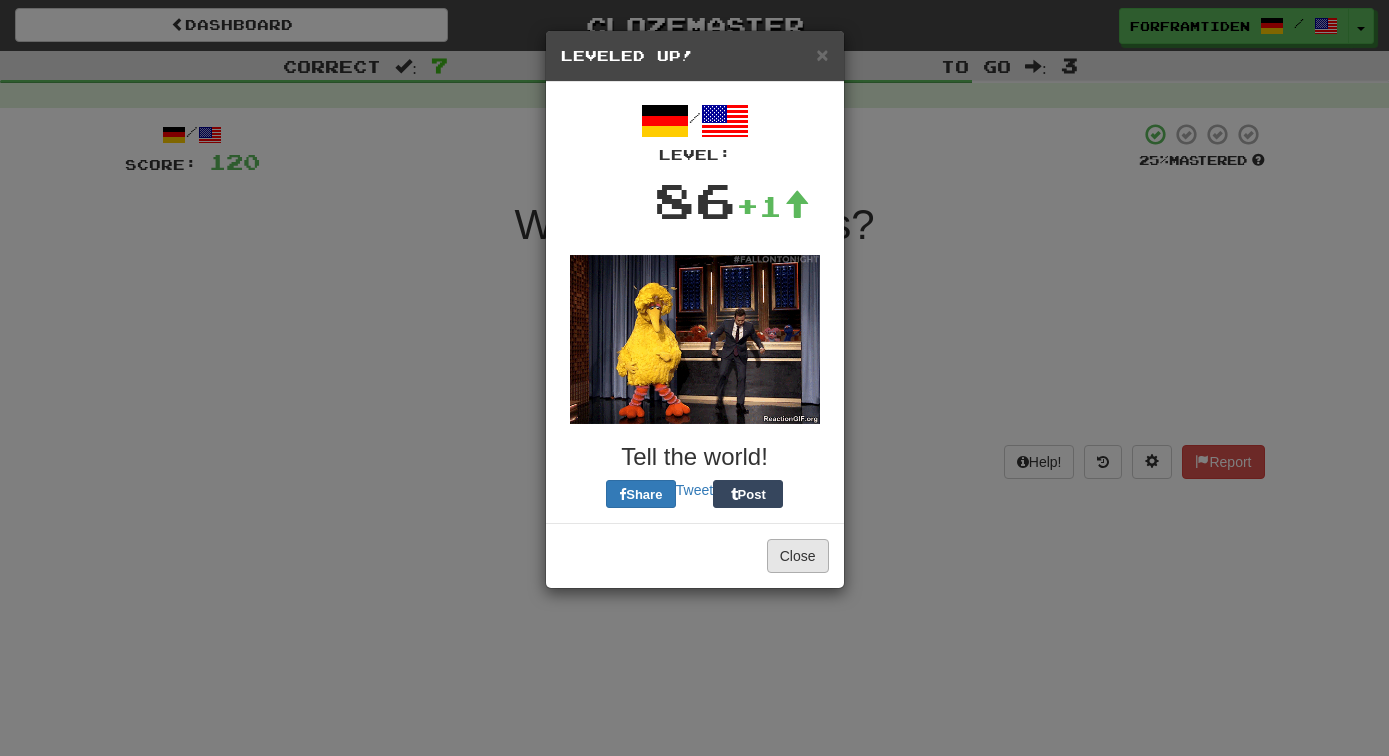 click on "Close" at bounding box center (798, 556) 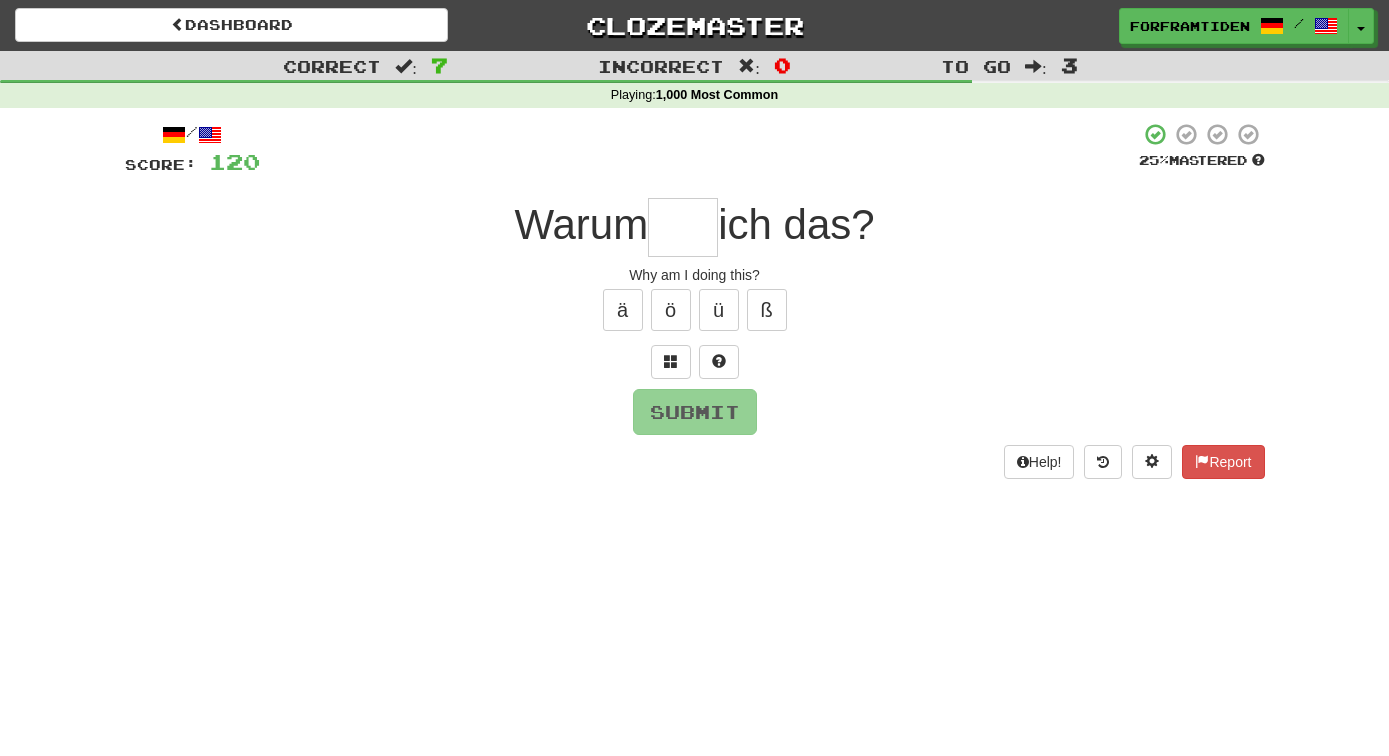 click at bounding box center (683, 227) 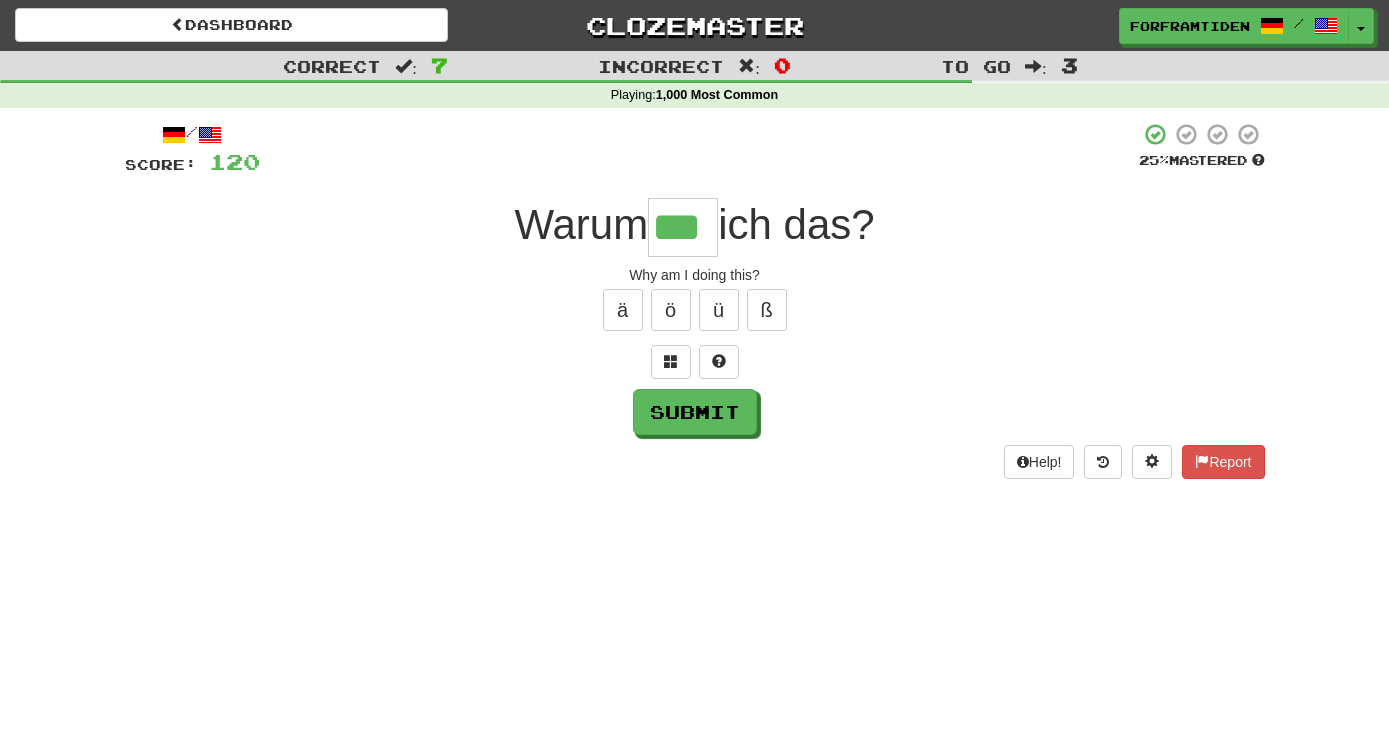 type on "***" 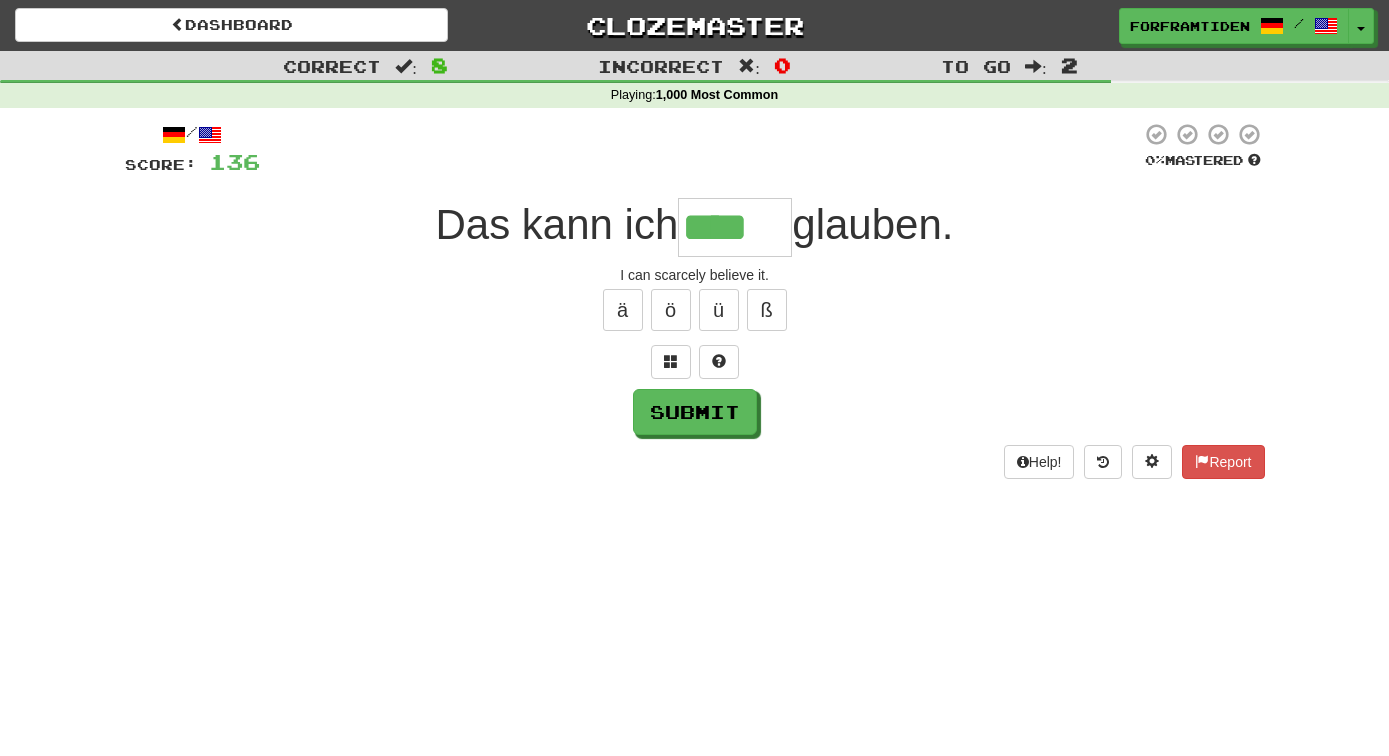 type on "****" 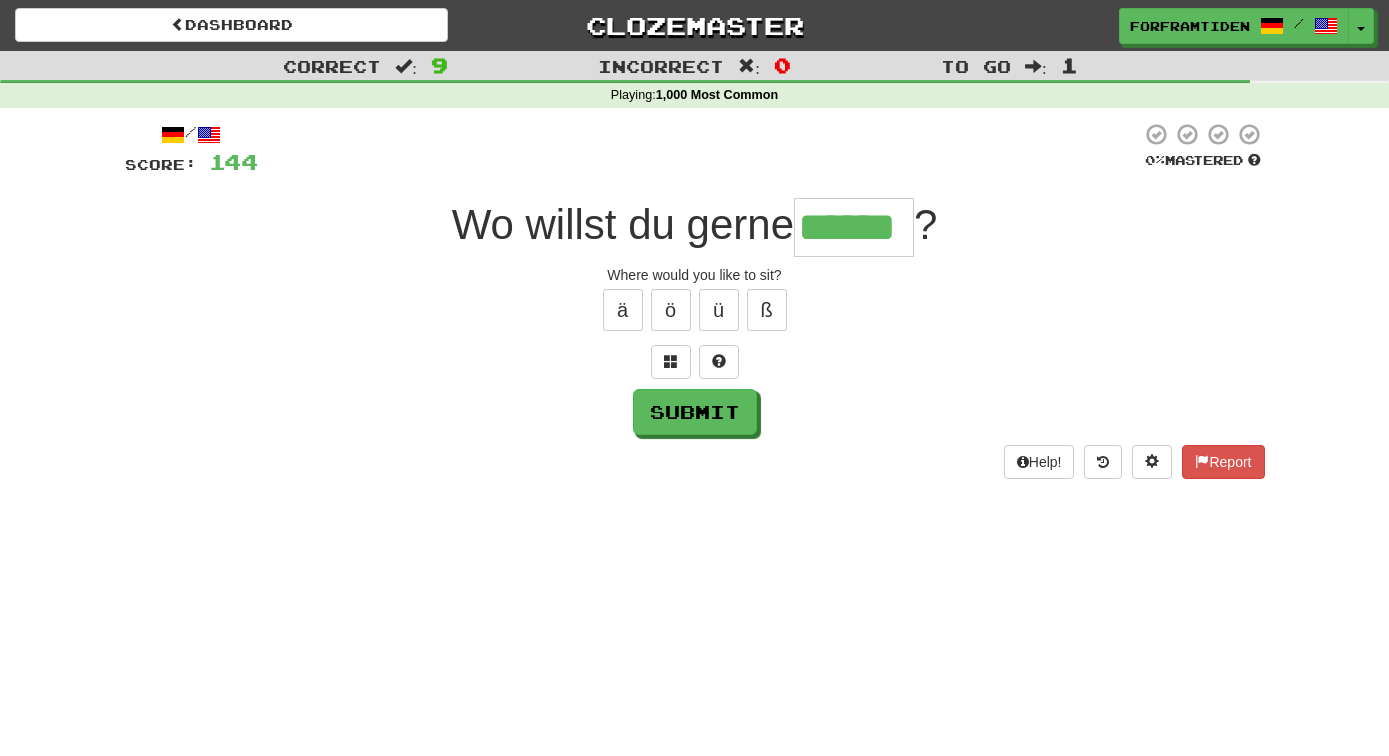 type on "******" 